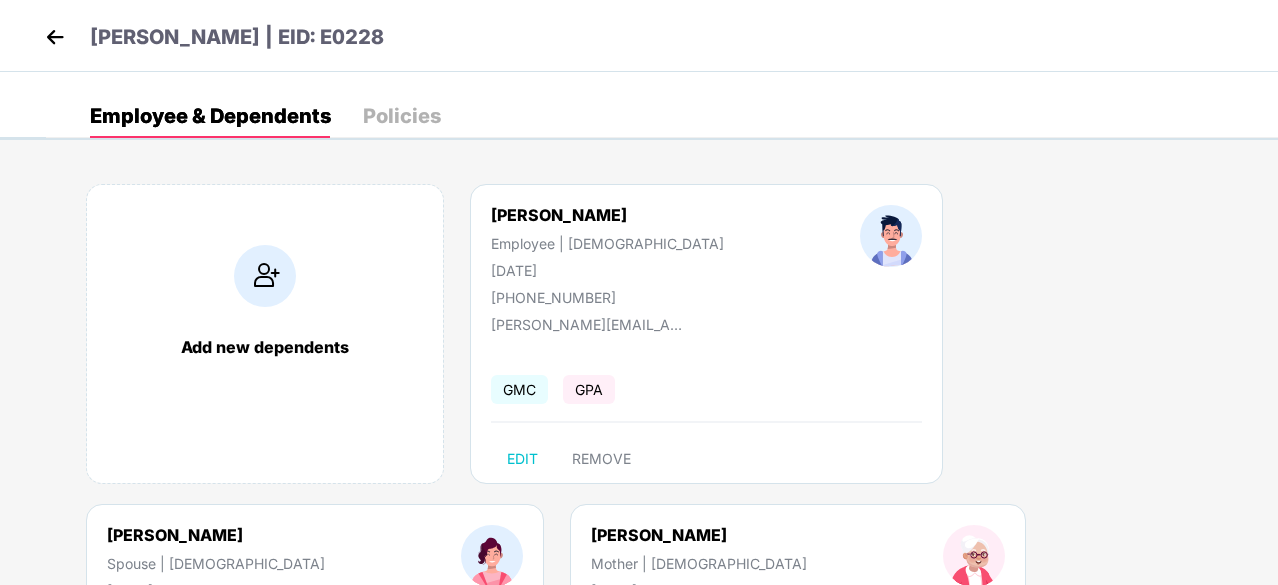 scroll, scrollTop: 0, scrollLeft: 0, axis: both 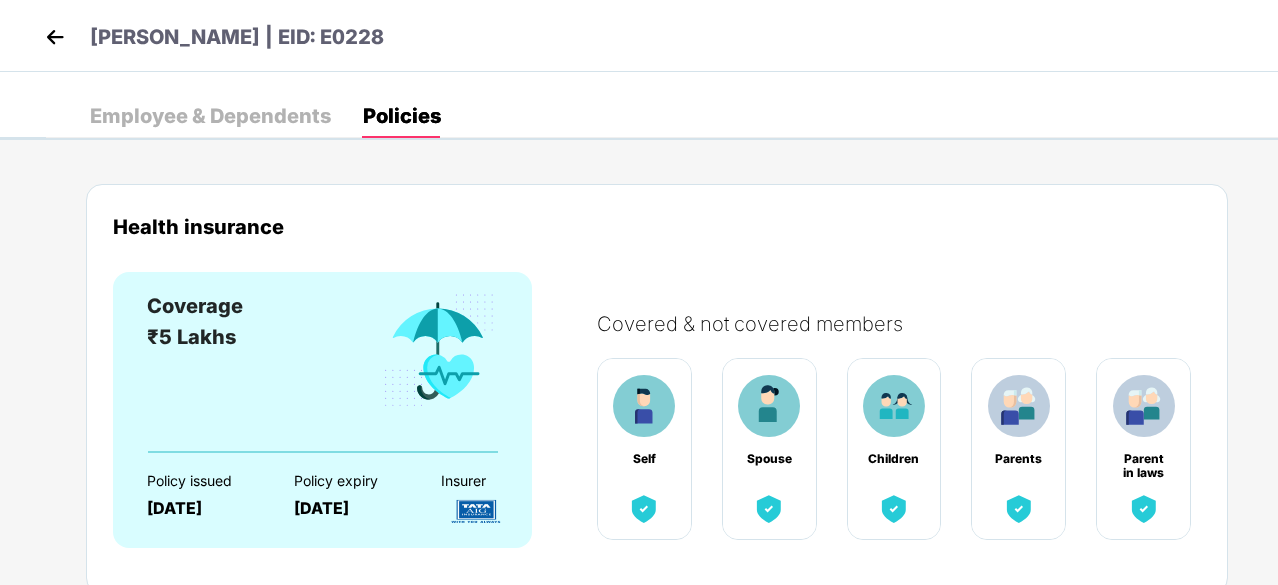 click at bounding box center [55, 37] 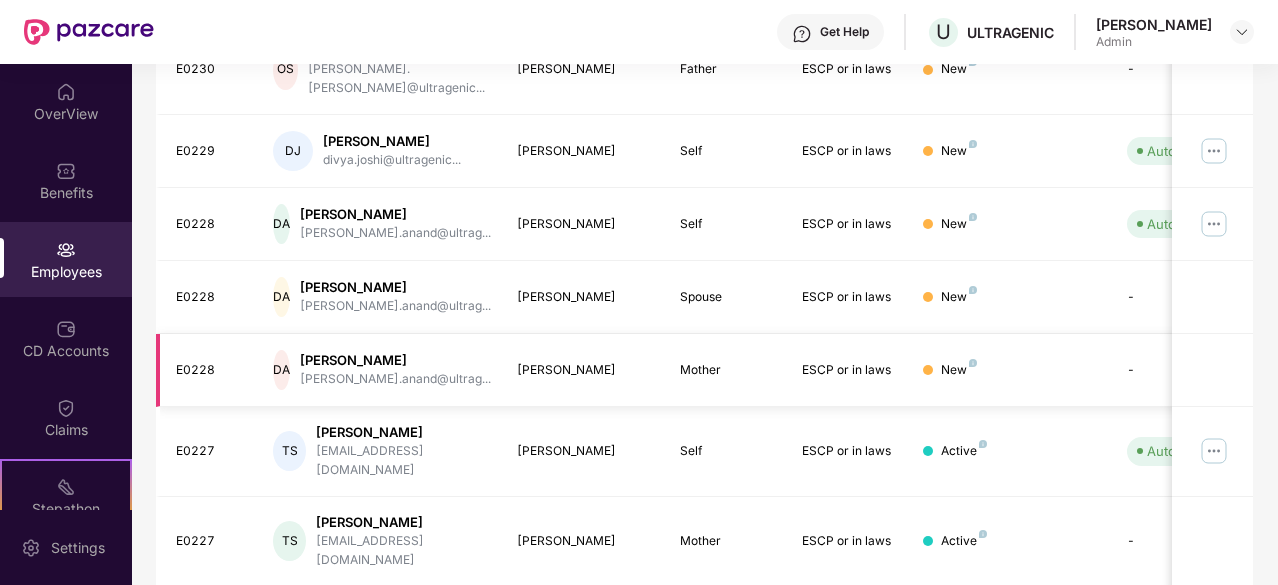 scroll, scrollTop: 639, scrollLeft: 0, axis: vertical 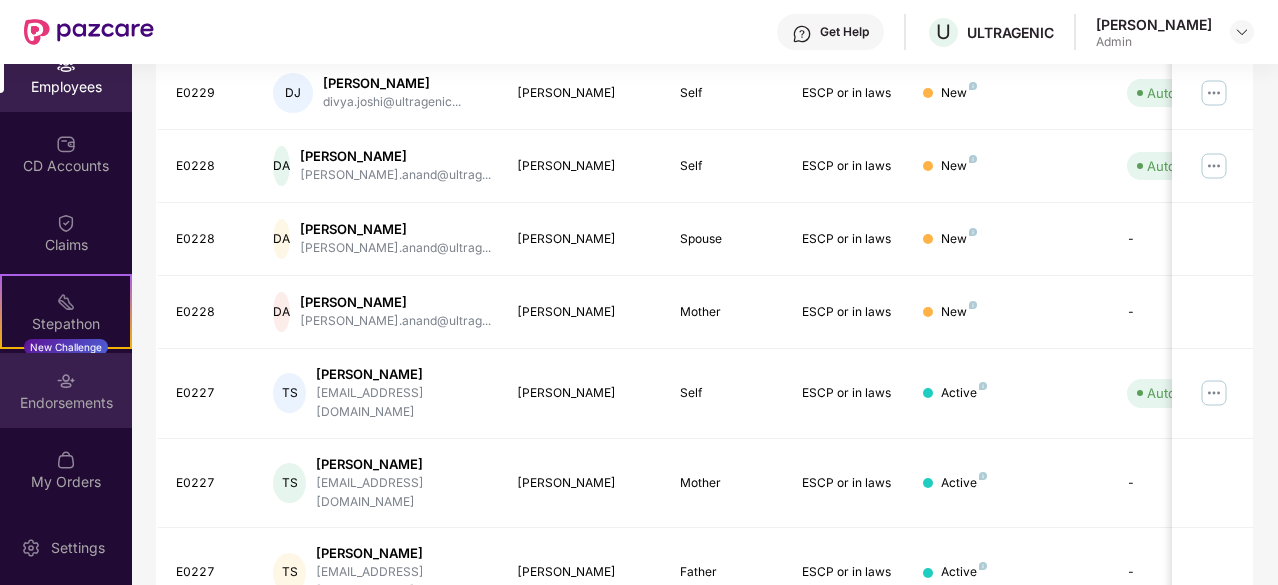 click on "Endorsements" at bounding box center [66, 403] 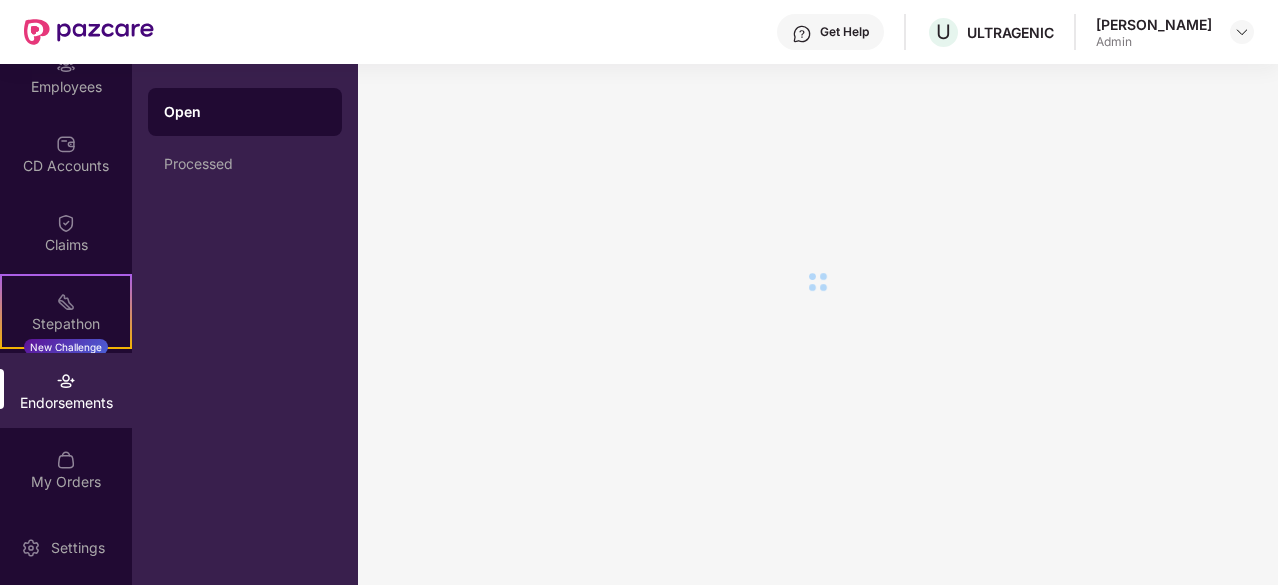 scroll, scrollTop: 0, scrollLeft: 0, axis: both 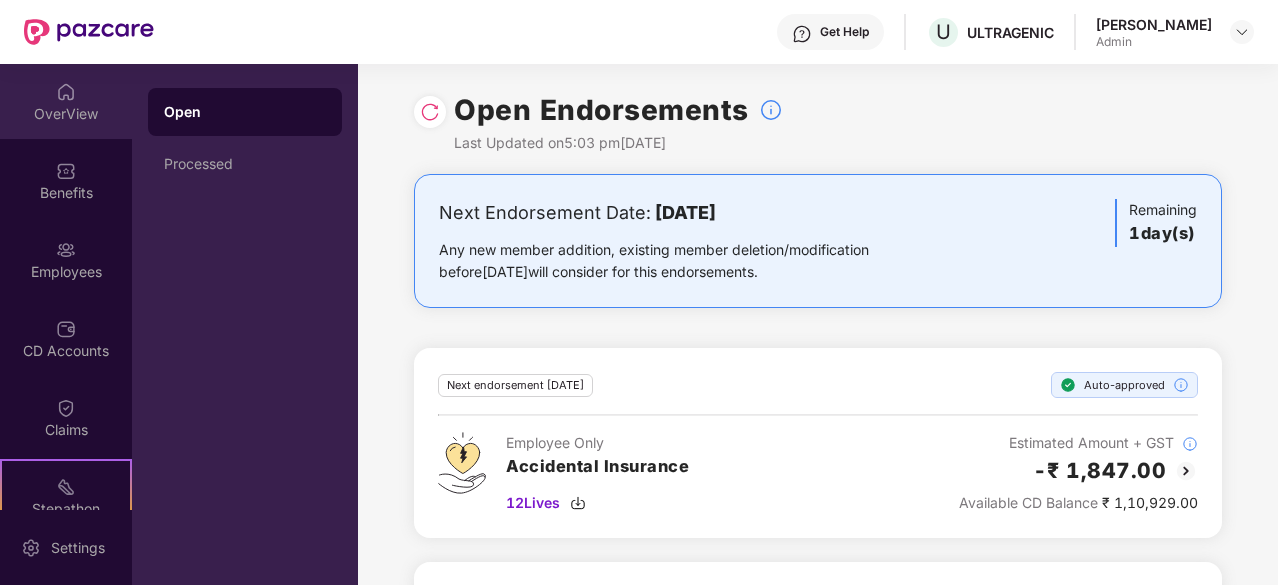 click on "OverView" at bounding box center [66, 114] 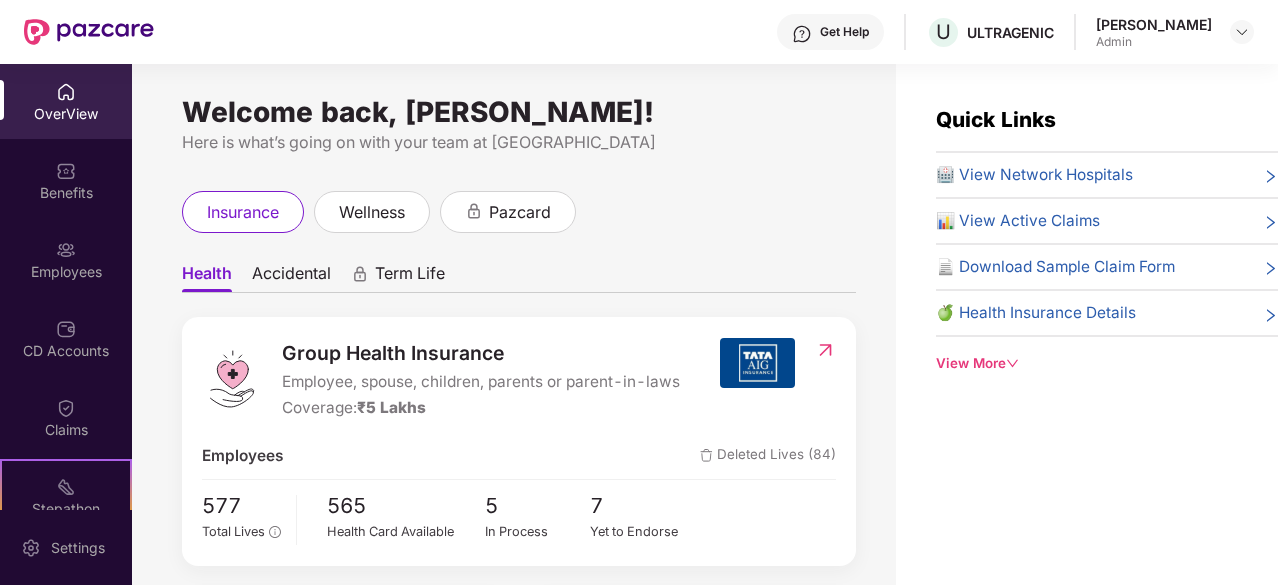 scroll, scrollTop: 400, scrollLeft: 0, axis: vertical 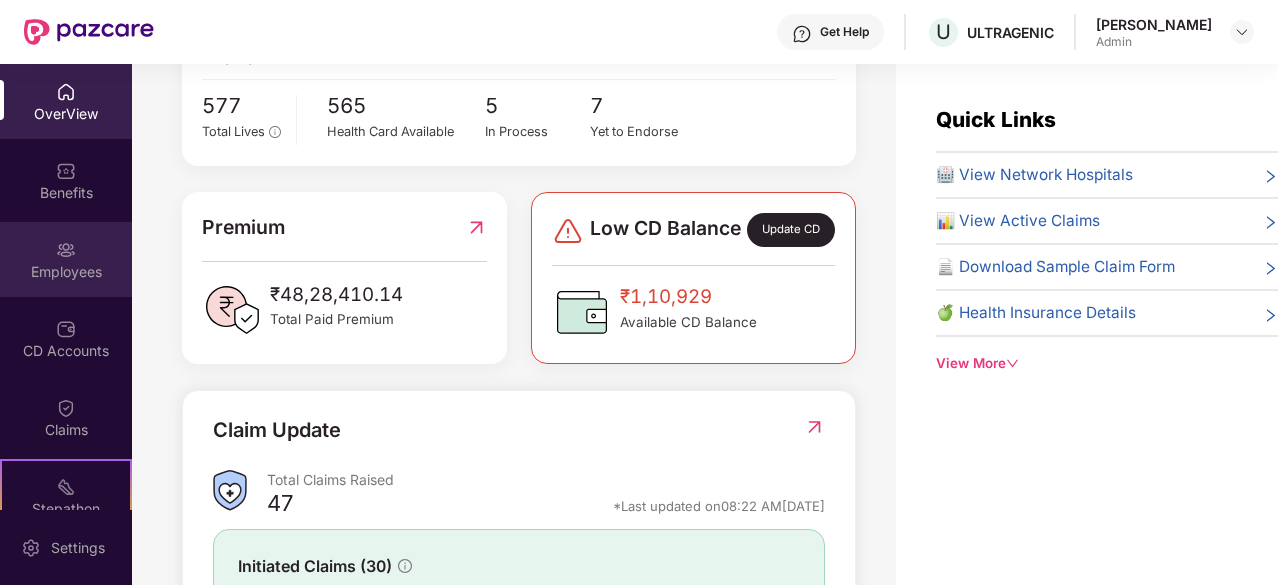 click on "Employees" at bounding box center (66, 272) 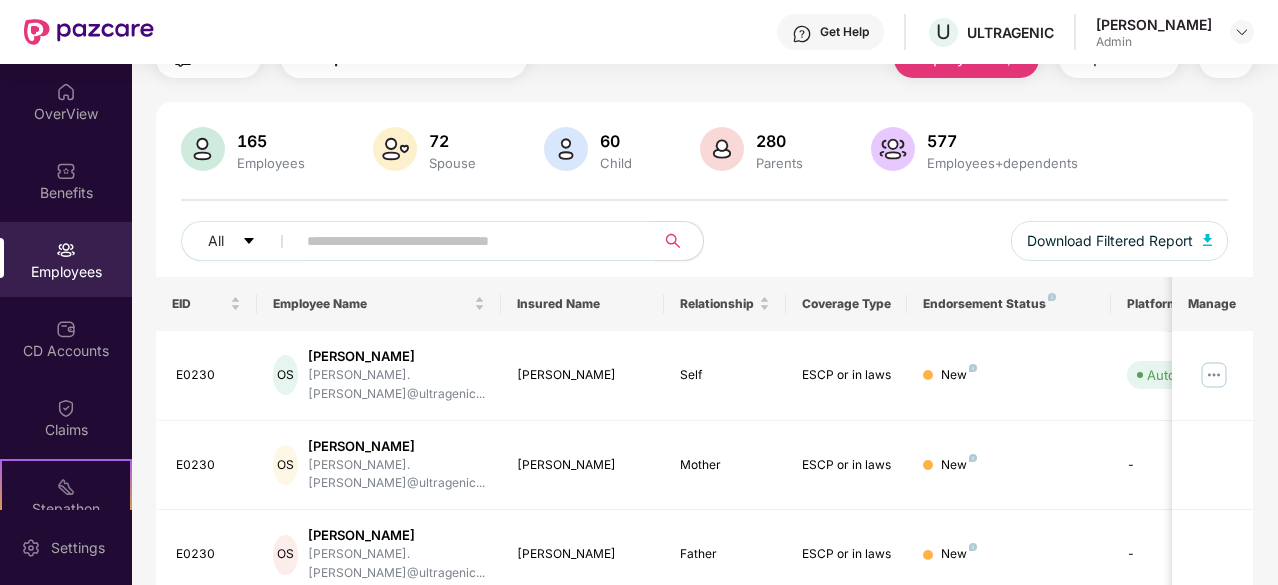 scroll, scrollTop: 200, scrollLeft: 0, axis: vertical 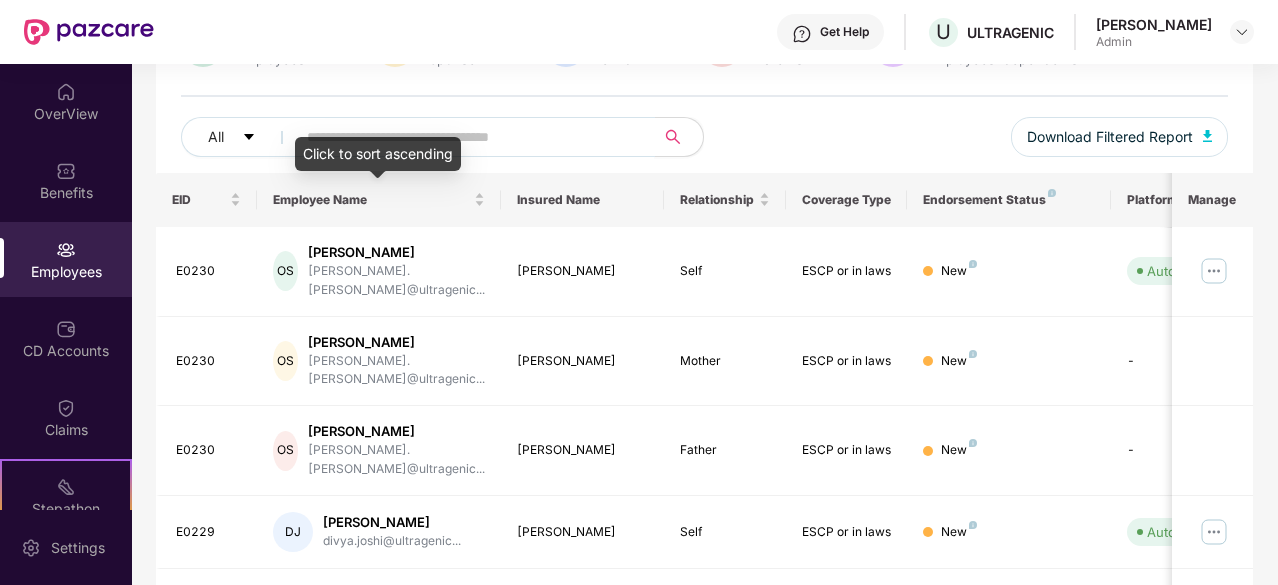 click at bounding box center [467, 137] 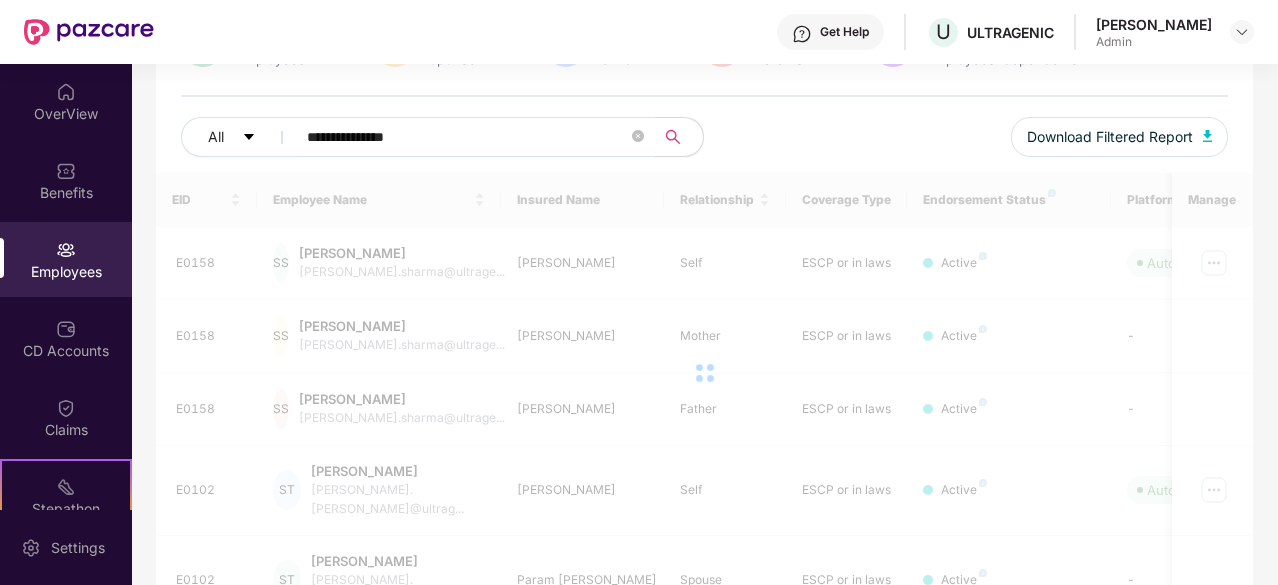 type on "**********" 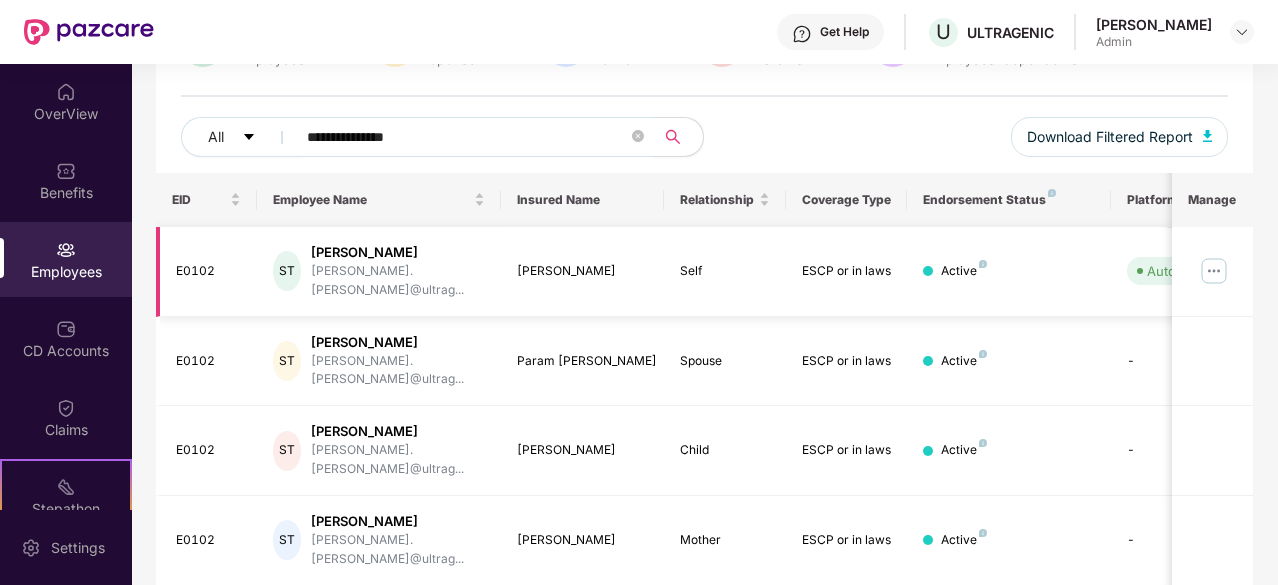 click at bounding box center [1214, 271] 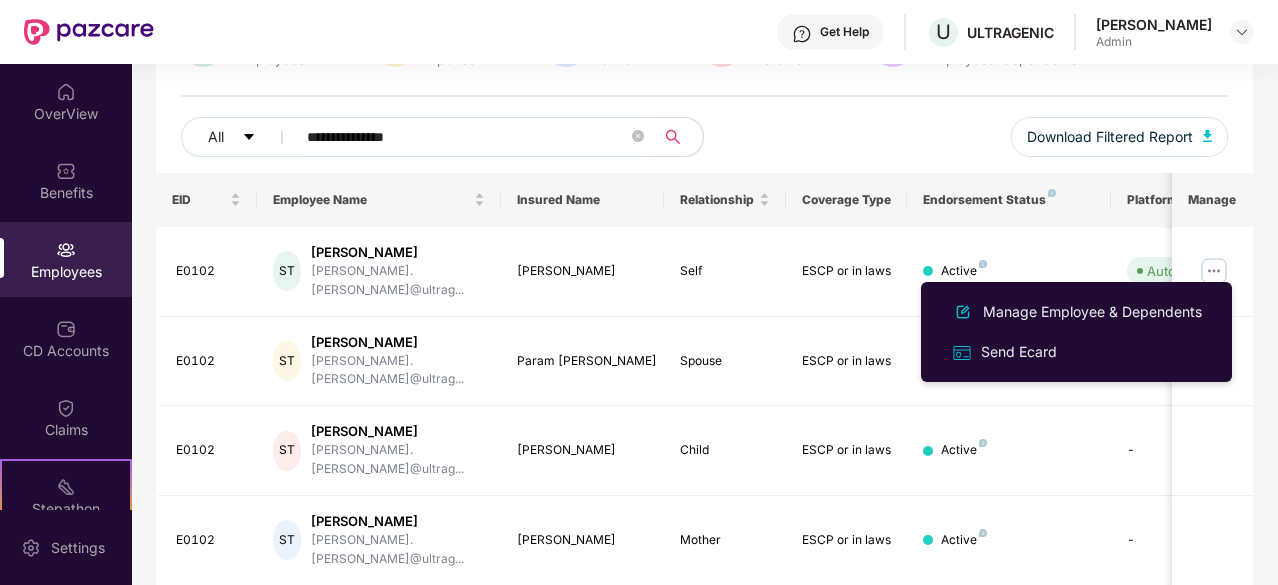 click on "**********" at bounding box center [704, 98] 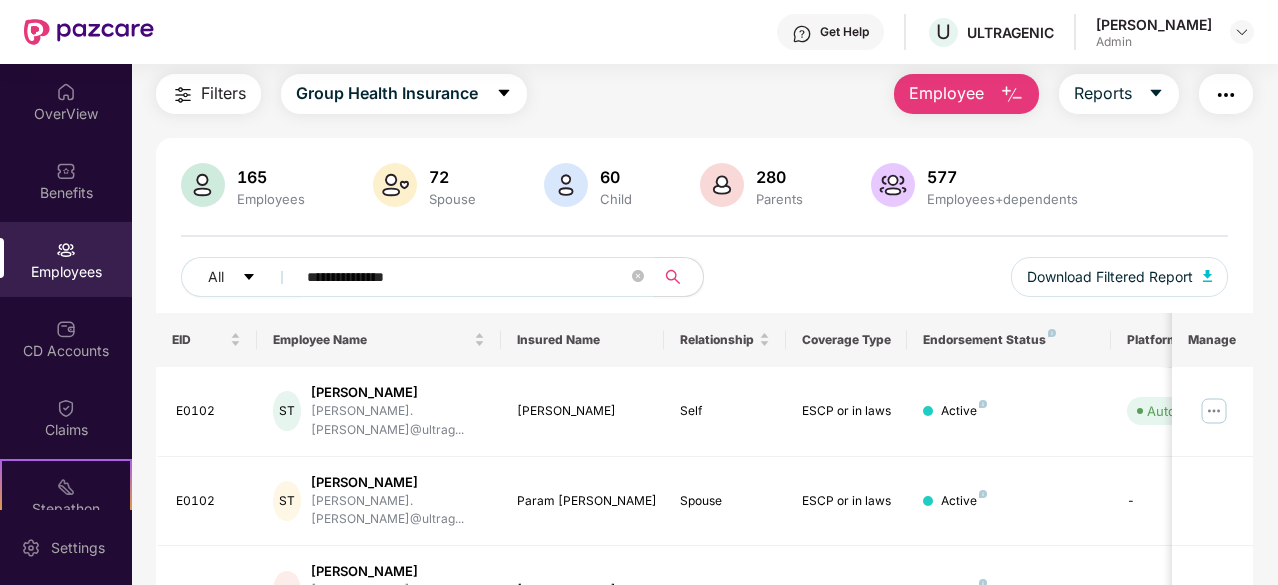 scroll, scrollTop: 0, scrollLeft: 0, axis: both 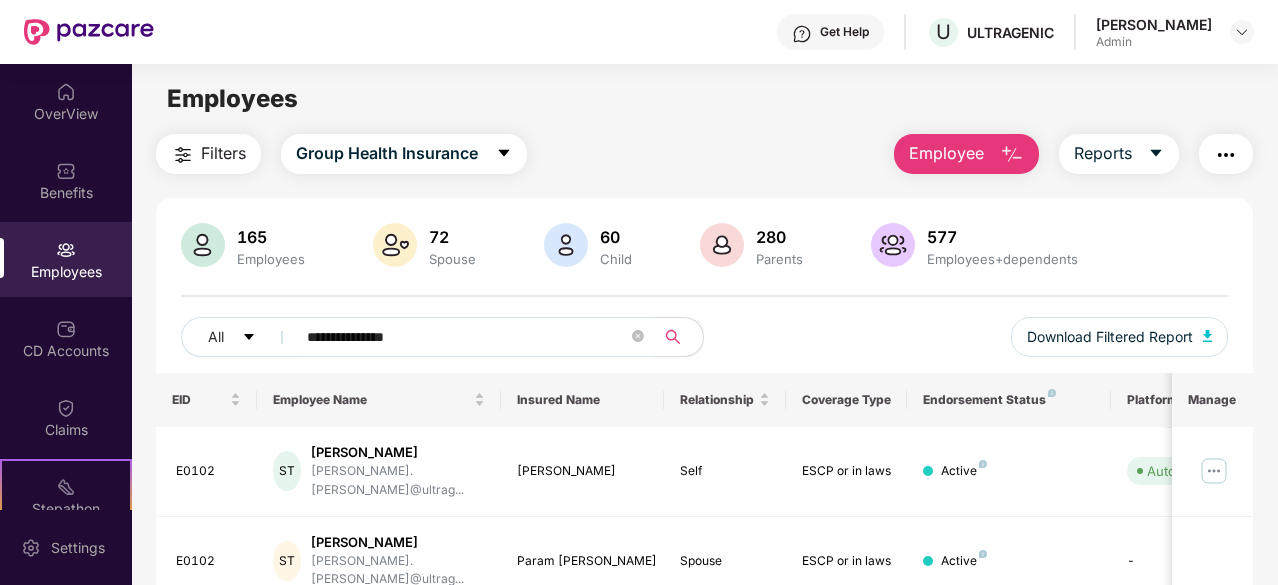 click at bounding box center (1012, 155) 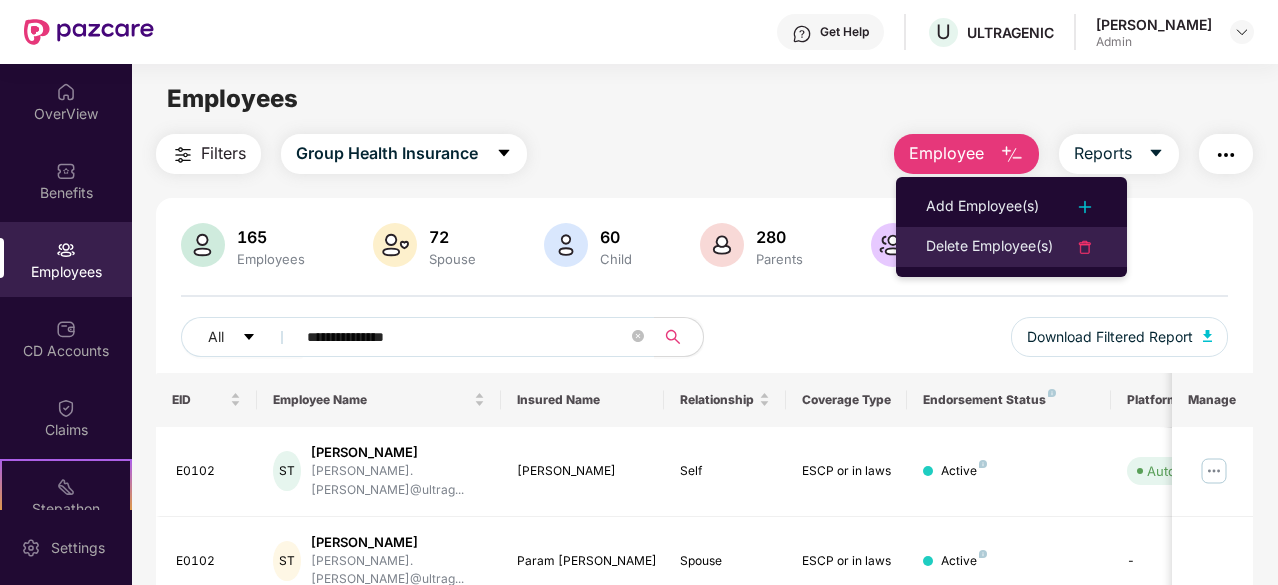 click on "Delete Employee(s)" at bounding box center [989, 247] 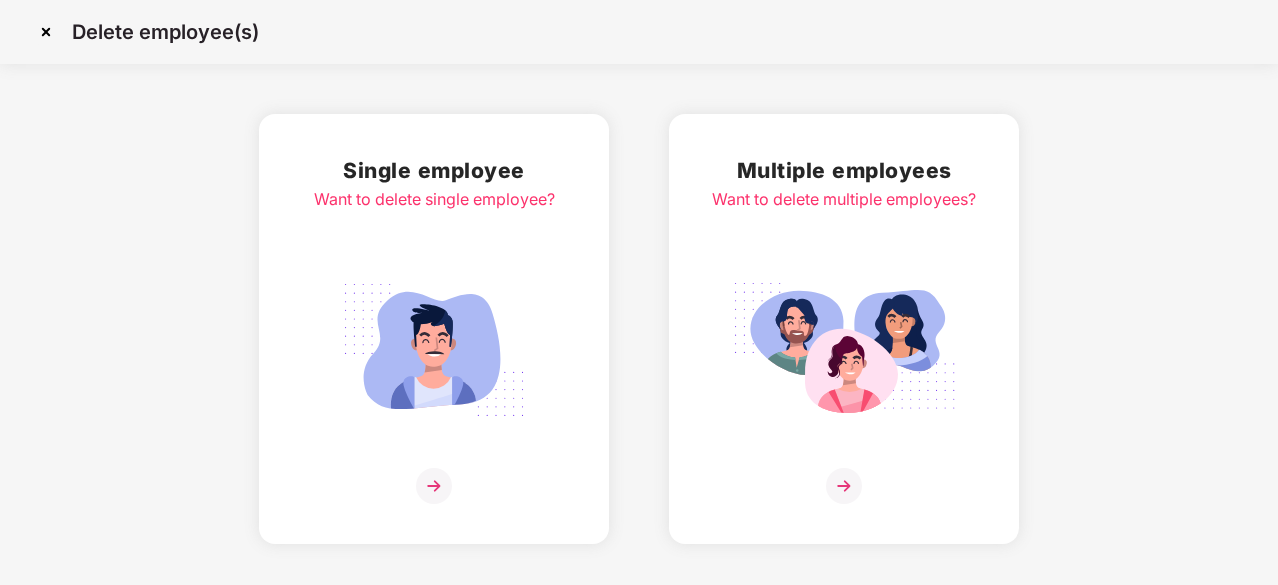 click at bounding box center (844, 350) 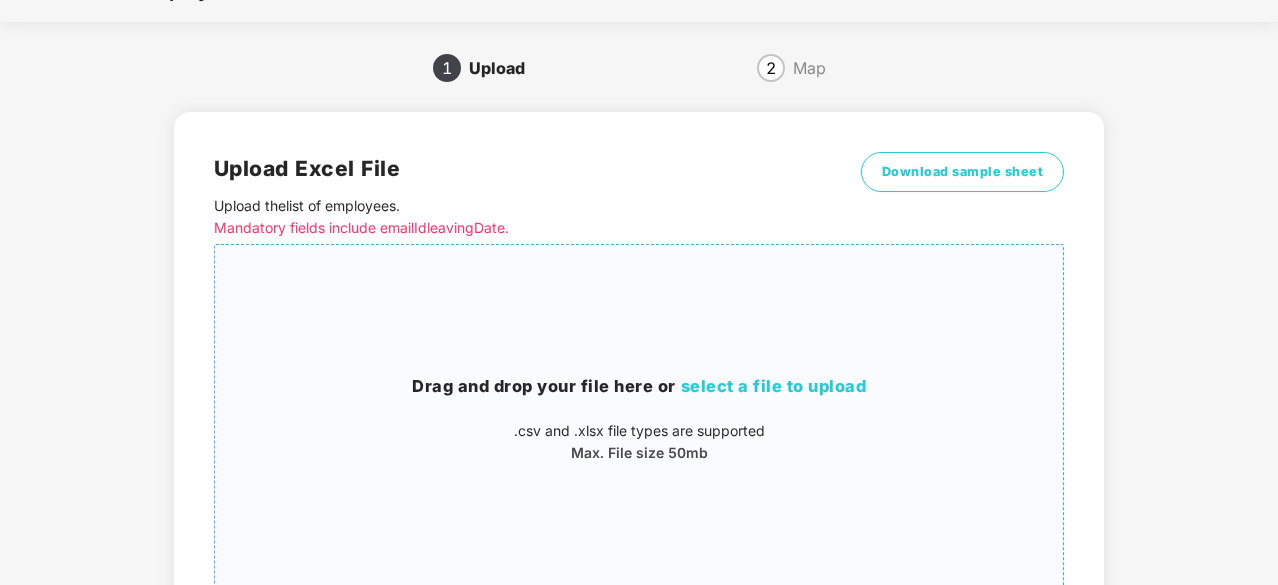 scroll, scrollTop: 0, scrollLeft: 0, axis: both 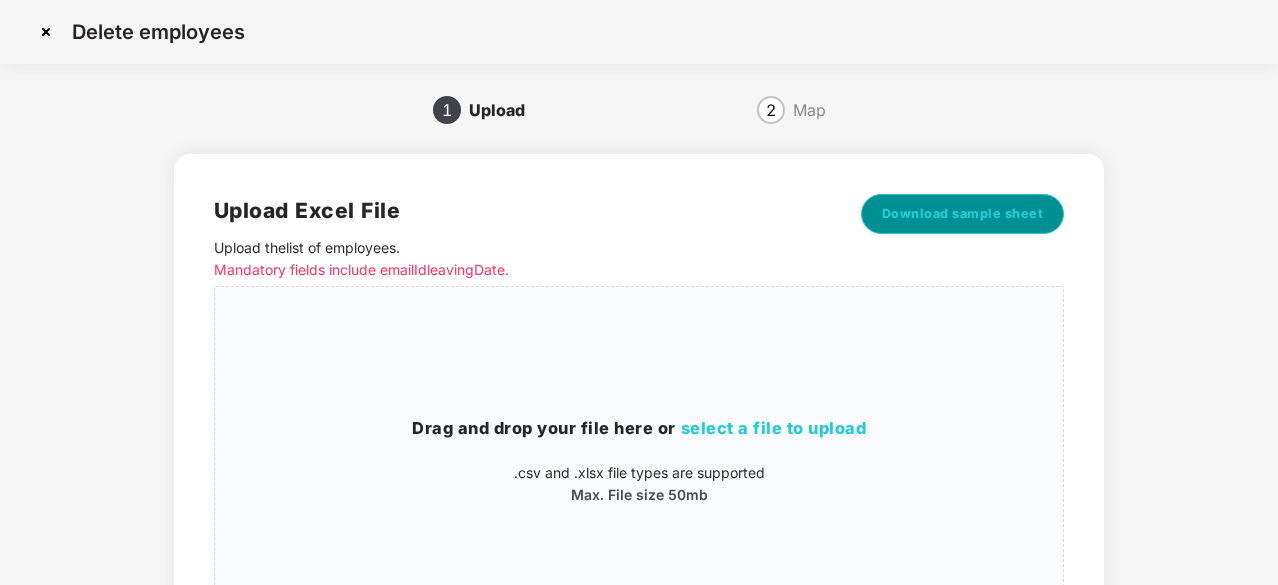 click on "Download sample sheet" at bounding box center (963, 214) 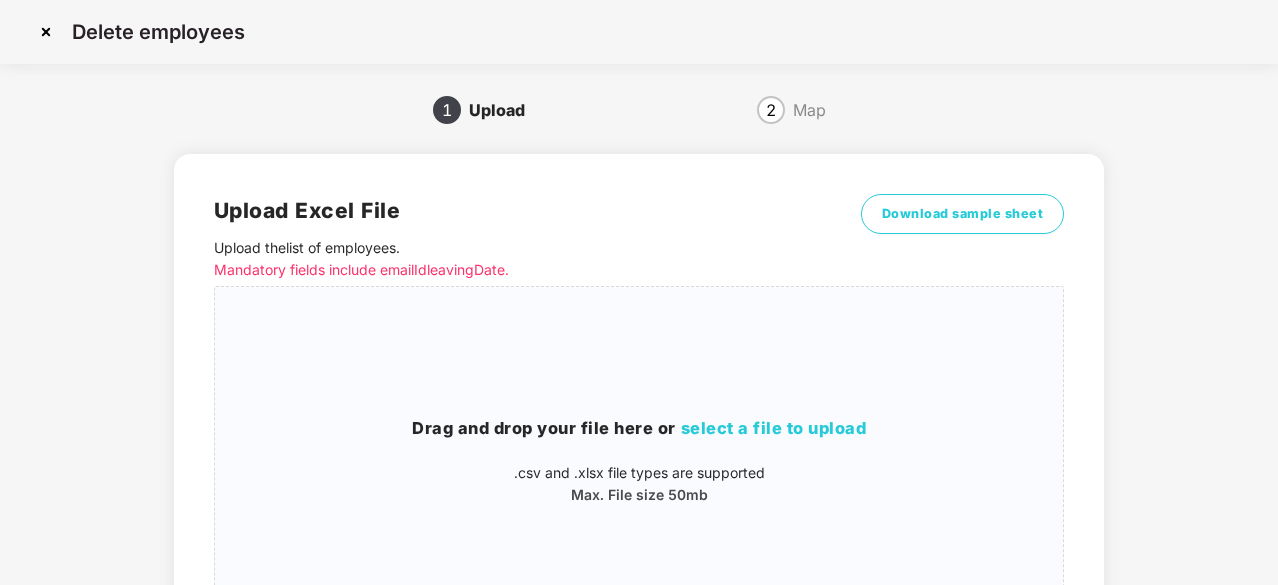 click at bounding box center [46, 32] 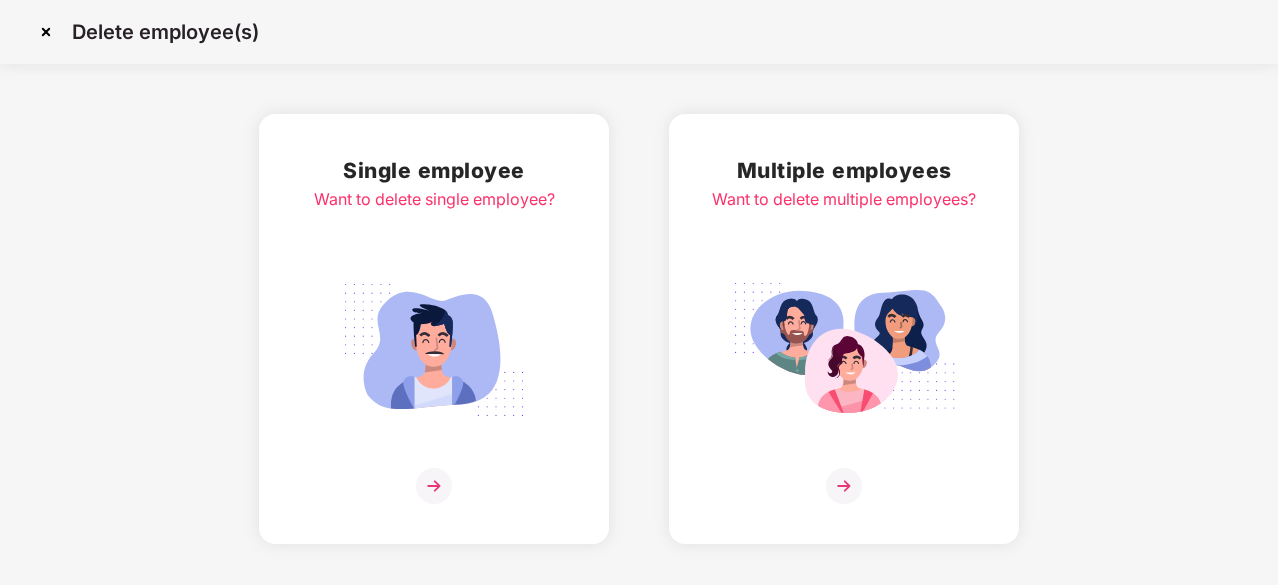 click at bounding box center (46, 32) 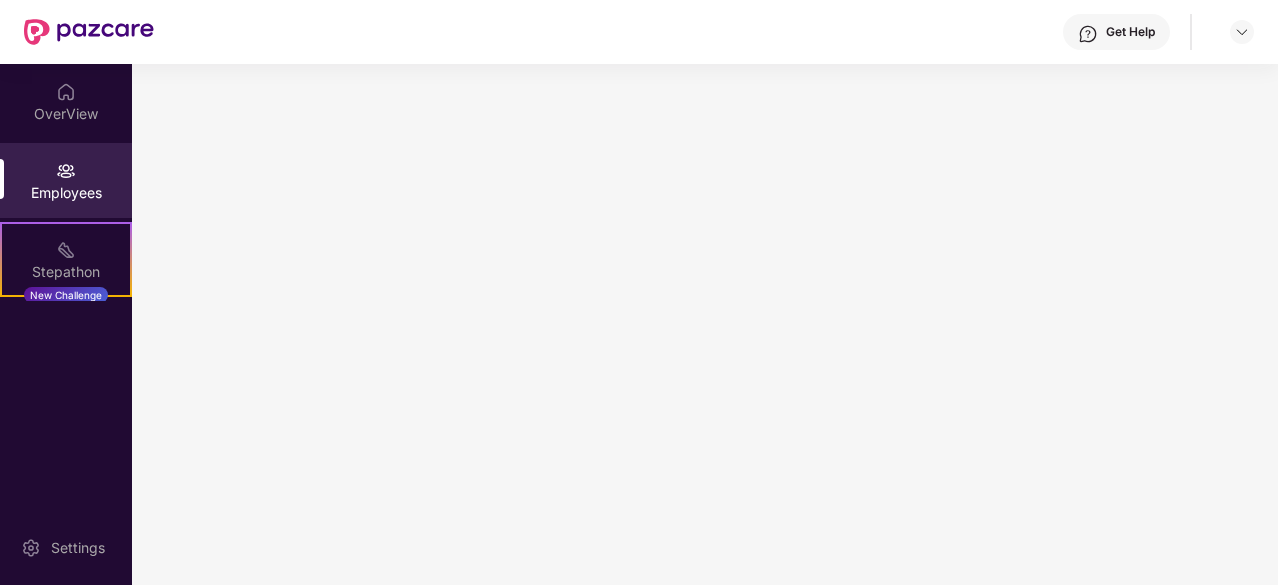 scroll, scrollTop: 0, scrollLeft: 0, axis: both 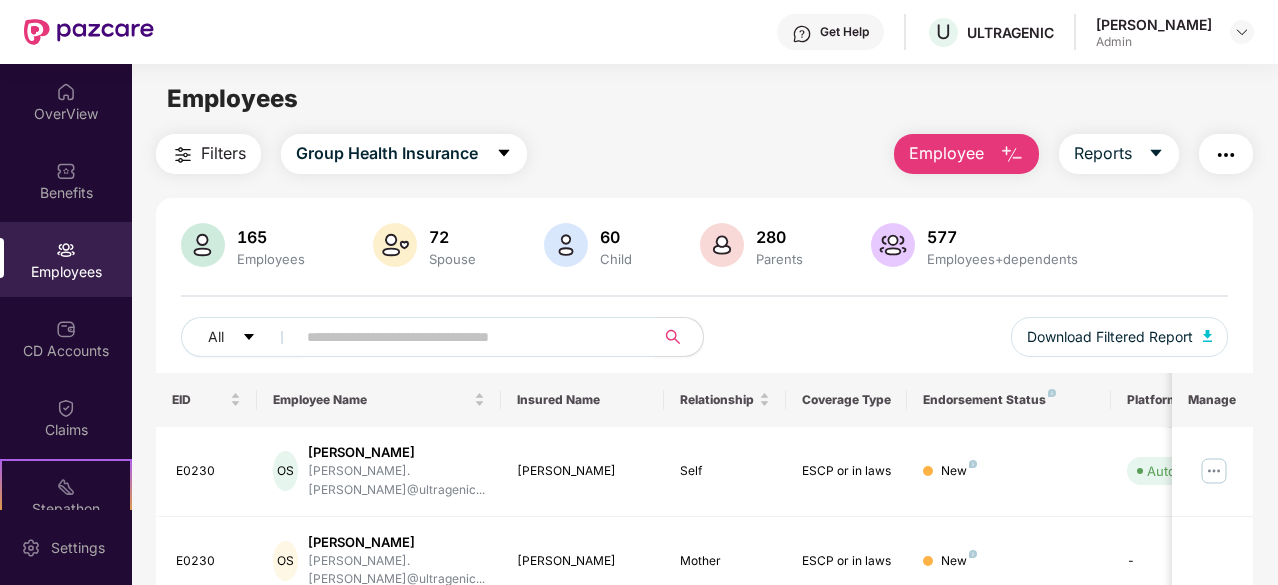 click at bounding box center [467, 337] 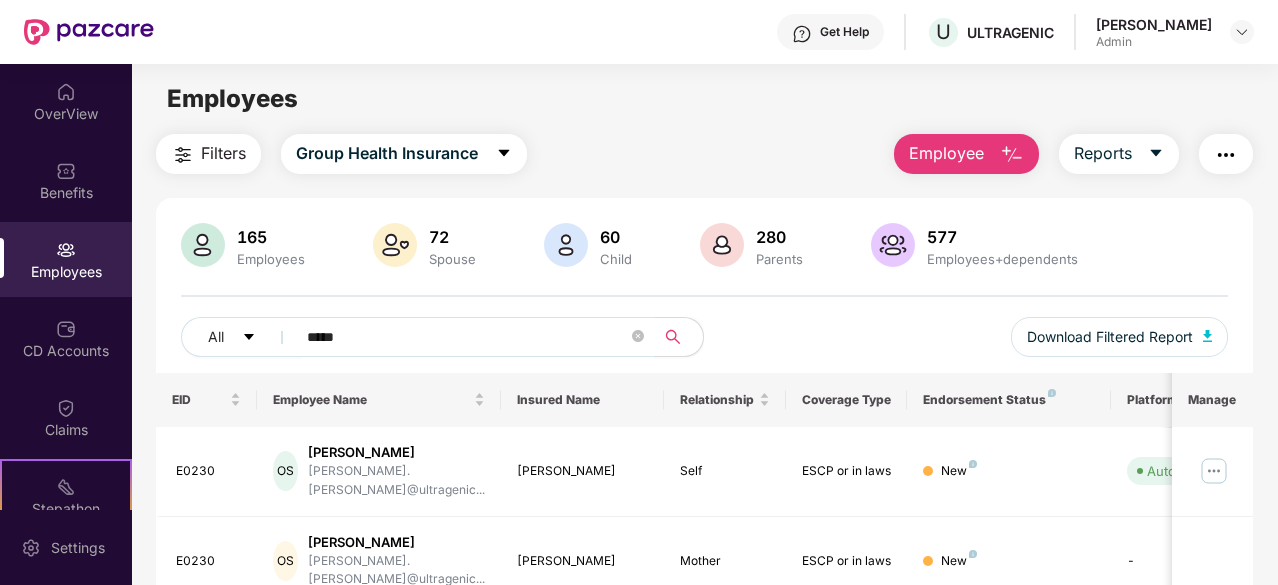 type on "*****" 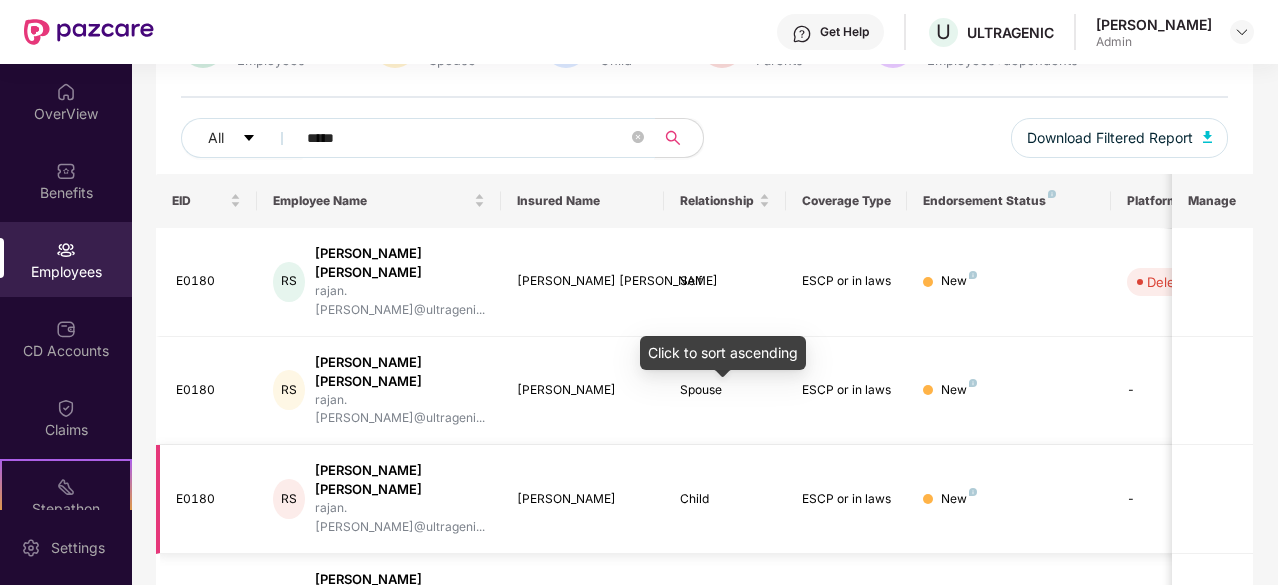 scroll, scrollTop: 200, scrollLeft: 0, axis: vertical 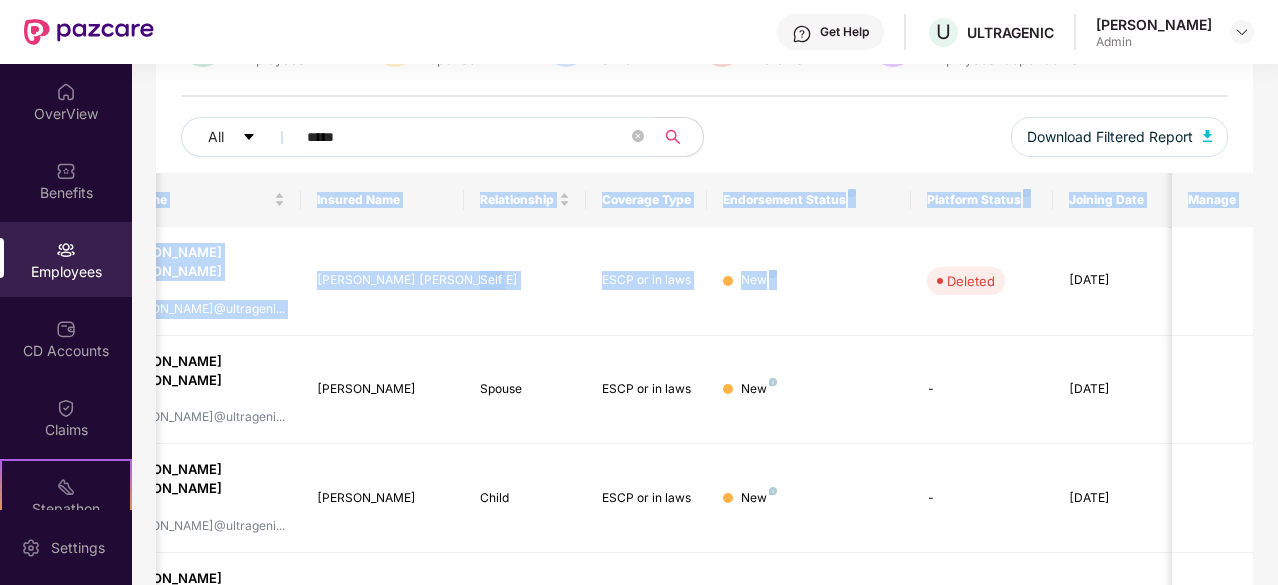 drag, startPoint x: 1120, startPoint y: 250, endPoint x: 1279, endPoint y: 255, distance: 159.0786 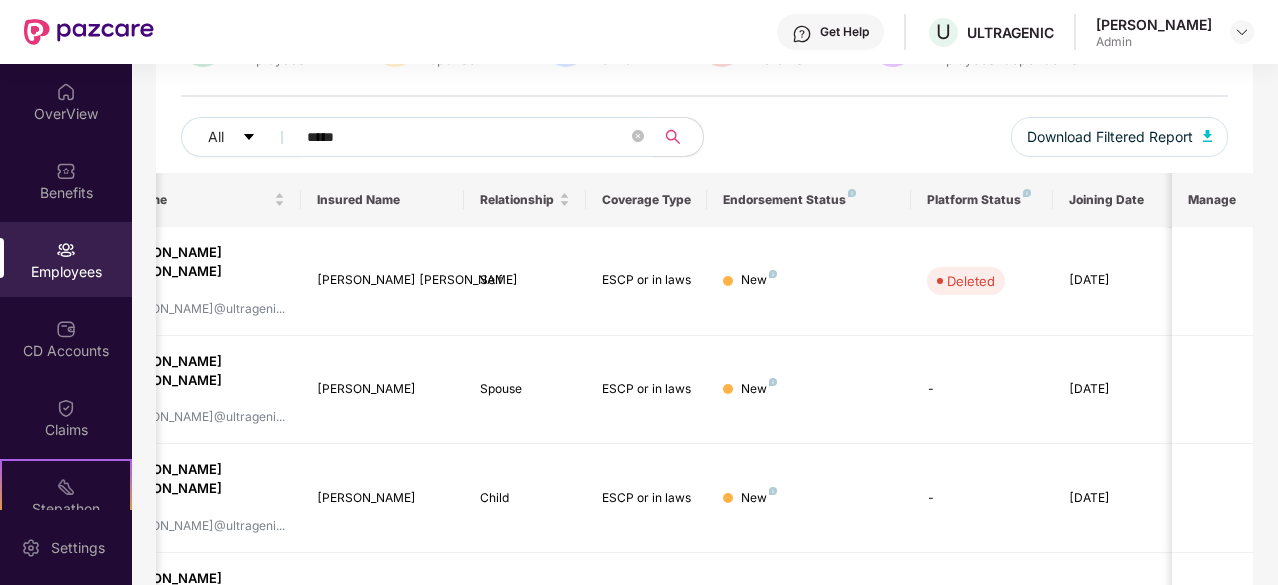 click on "All ***** Download Filtered Report" at bounding box center [704, 145] 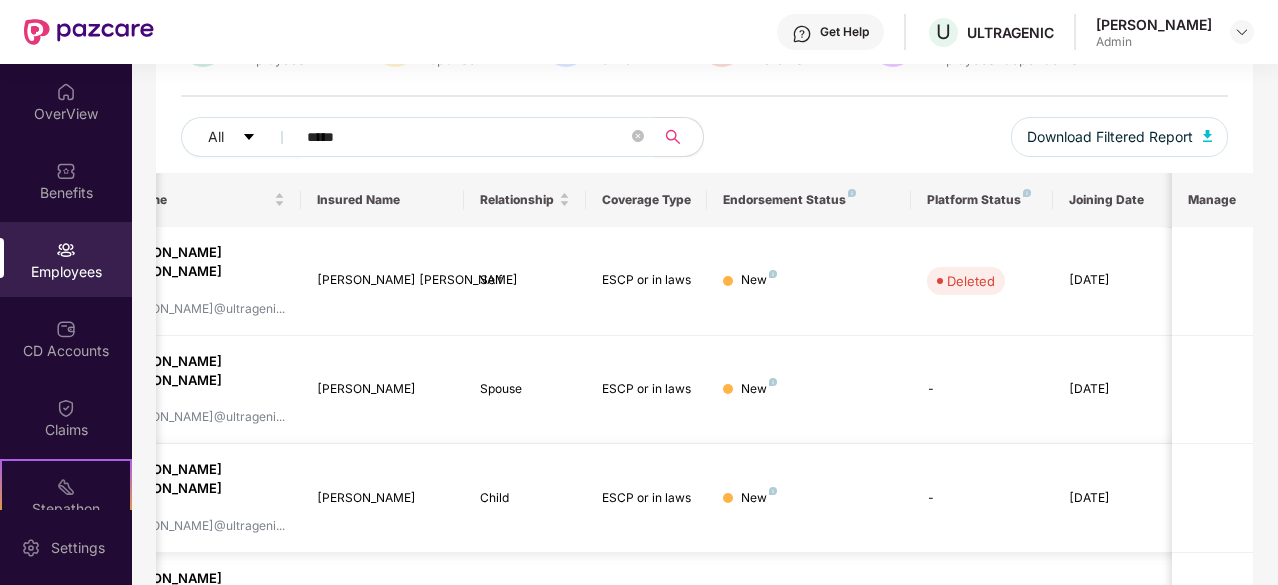 scroll, scrollTop: 0, scrollLeft: 0, axis: both 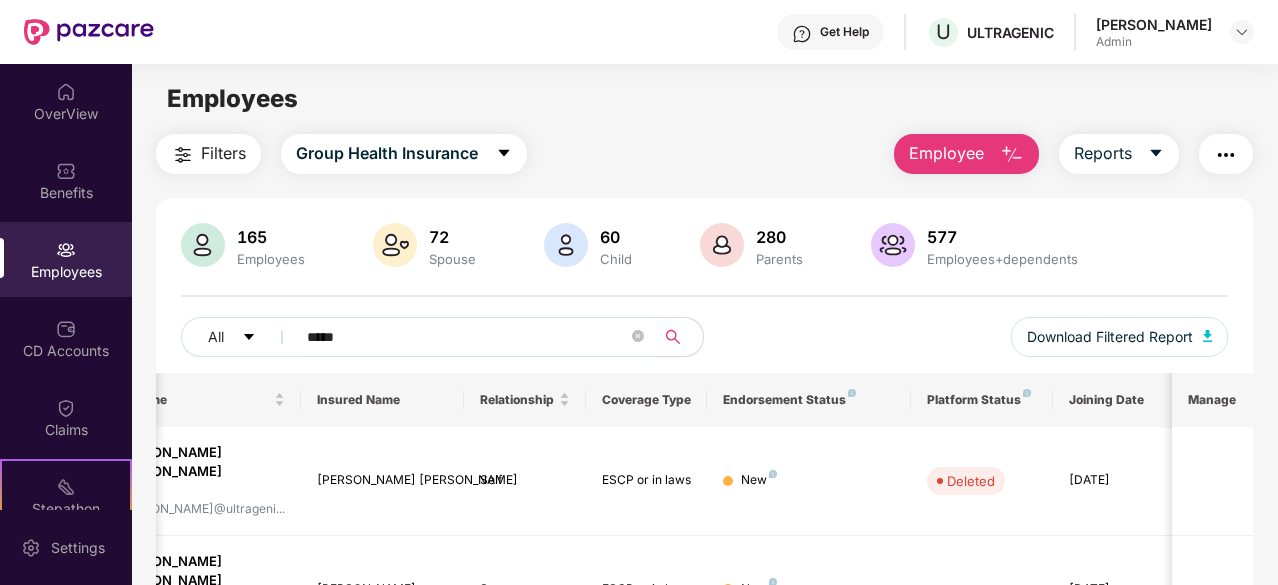 click at bounding box center [1012, 155] 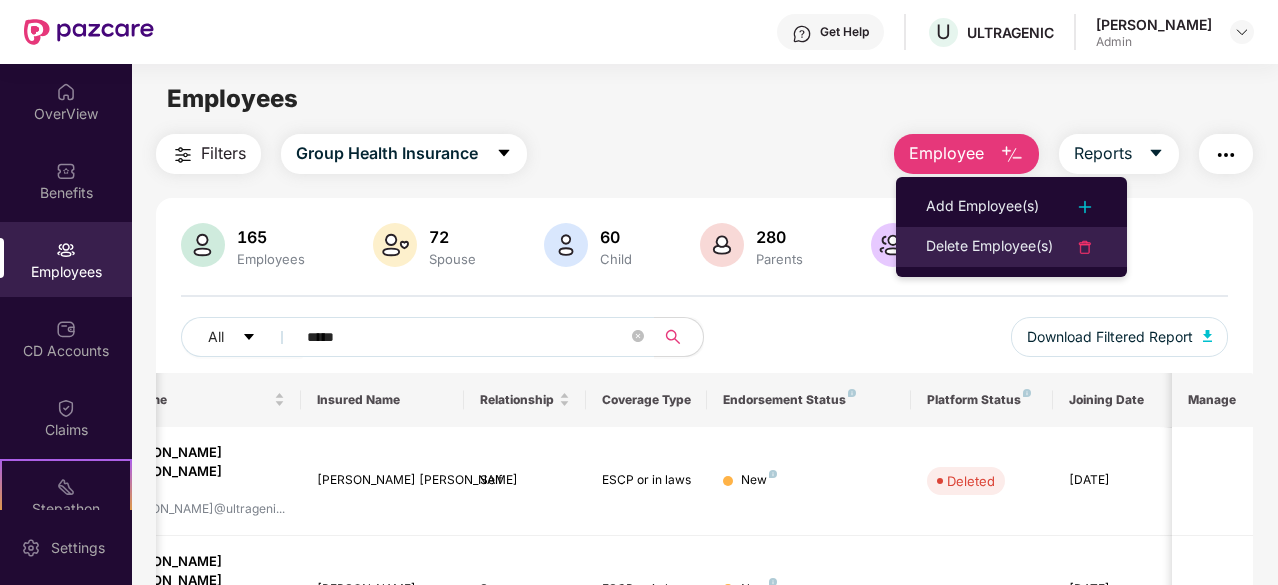 click on "Delete Employee(s)" at bounding box center (989, 247) 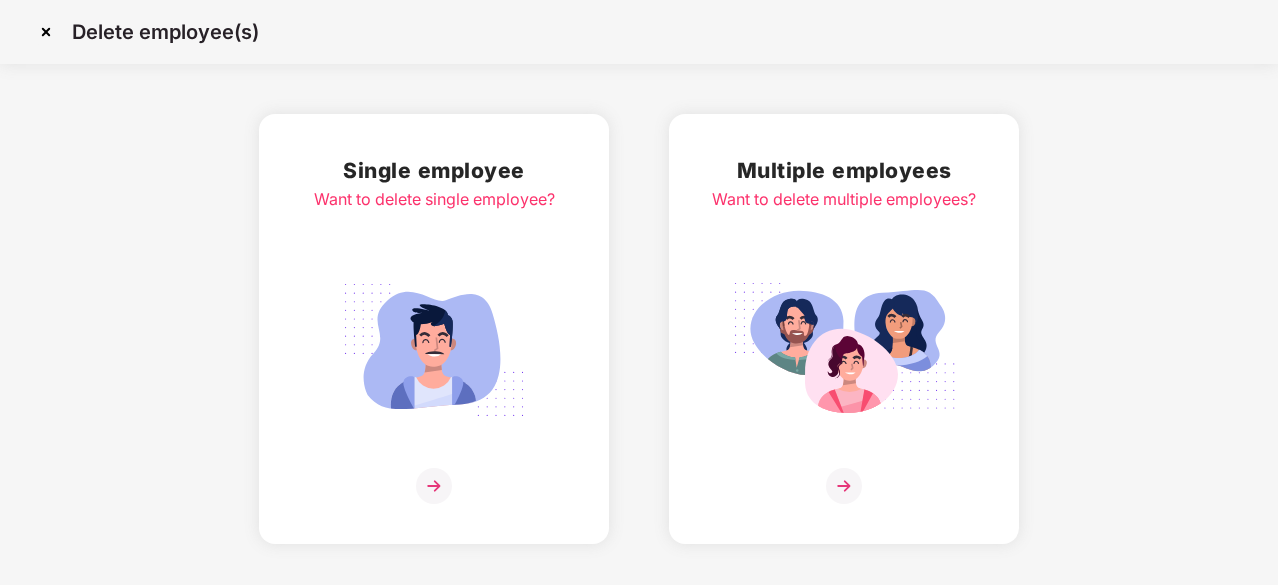 click on "Multiple employees Want to delete multiple employees?" at bounding box center (844, 329) 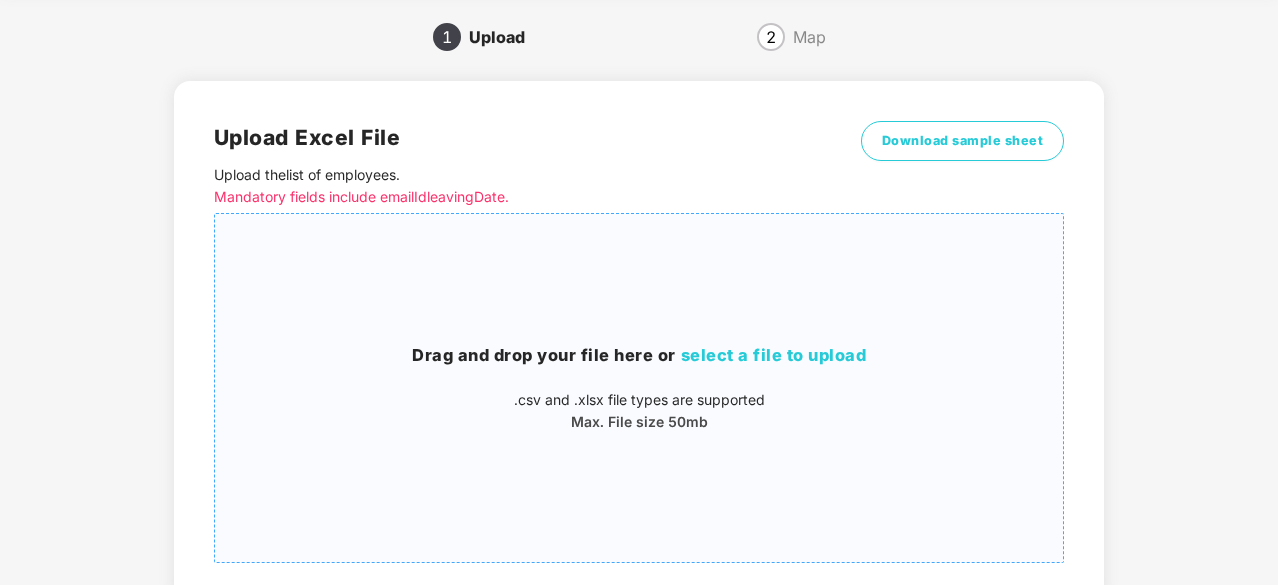 scroll, scrollTop: 100, scrollLeft: 0, axis: vertical 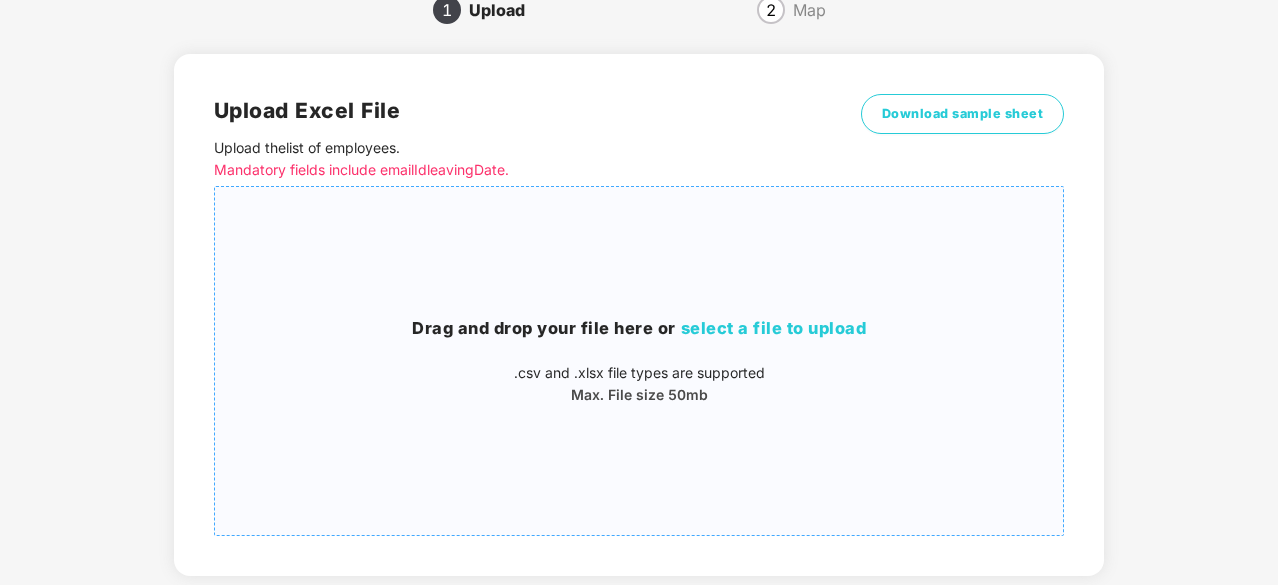 click on "select a file to upload" at bounding box center [774, 328] 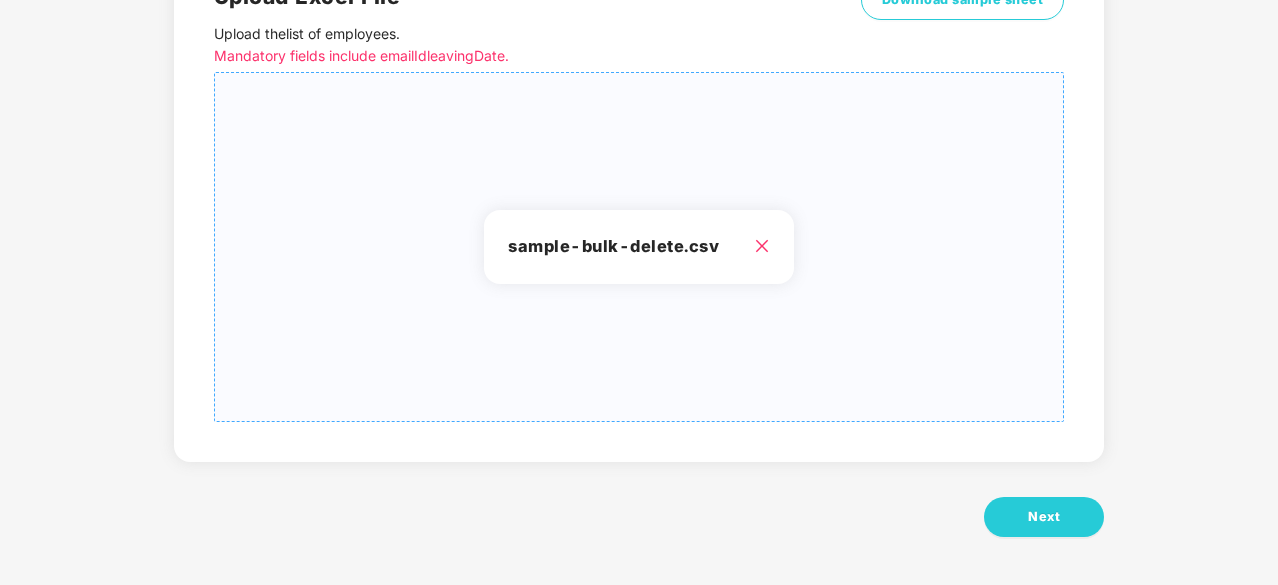 scroll, scrollTop: 216, scrollLeft: 0, axis: vertical 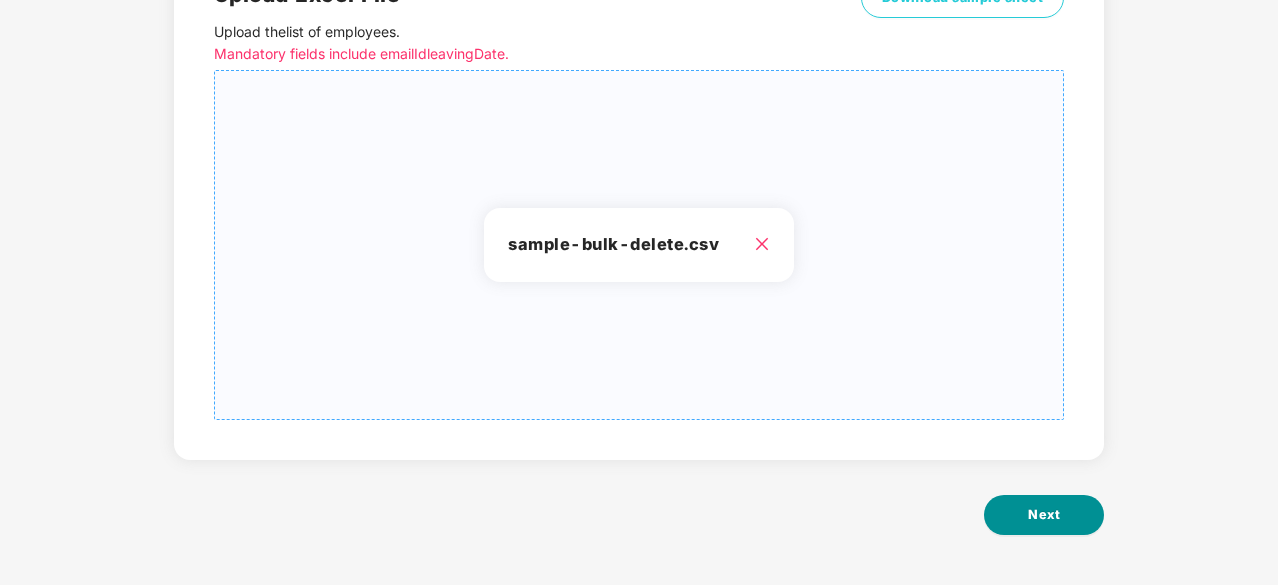 click on "Next" at bounding box center [1044, 515] 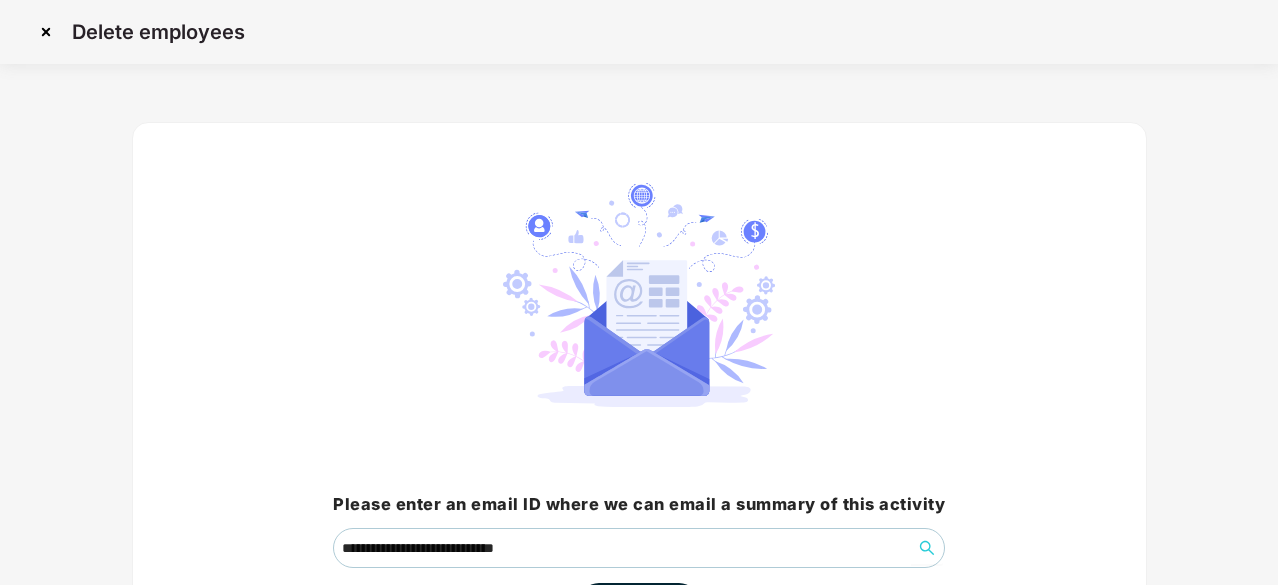 scroll, scrollTop: 152, scrollLeft: 0, axis: vertical 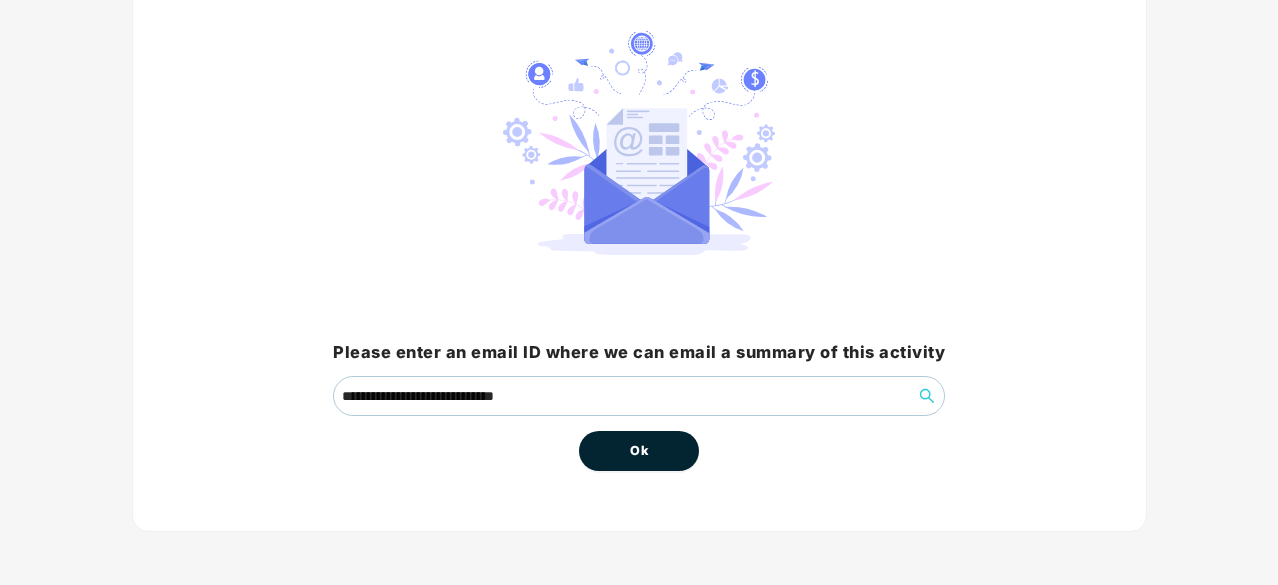 click on "Ok" at bounding box center [639, 451] 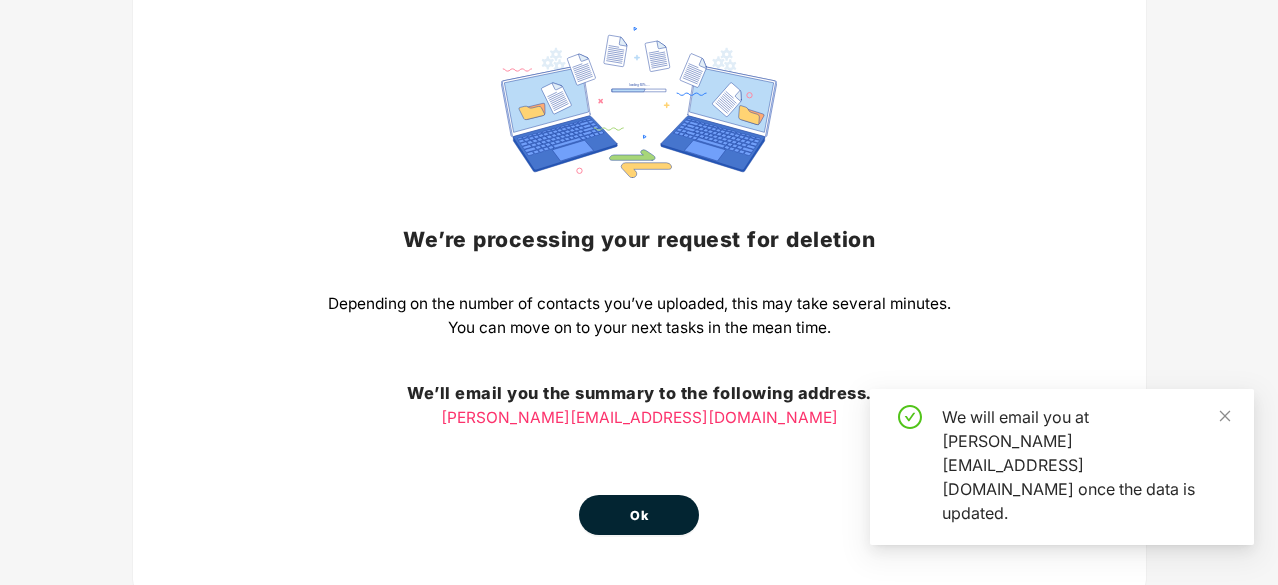 scroll, scrollTop: 200, scrollLeft: 0, axis: vertical 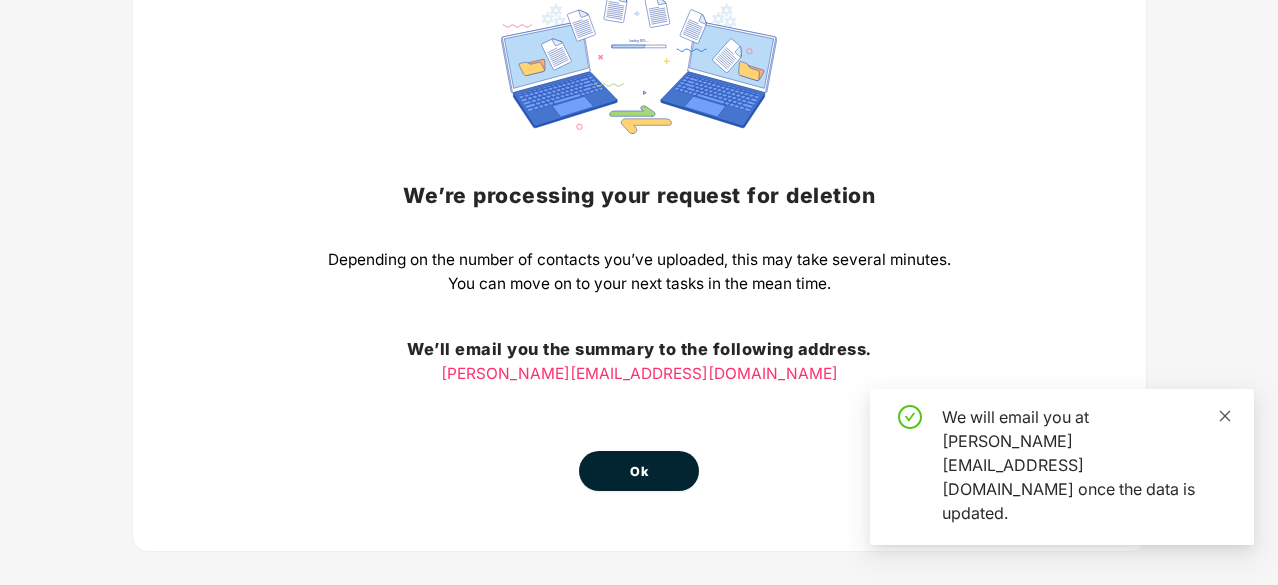 click 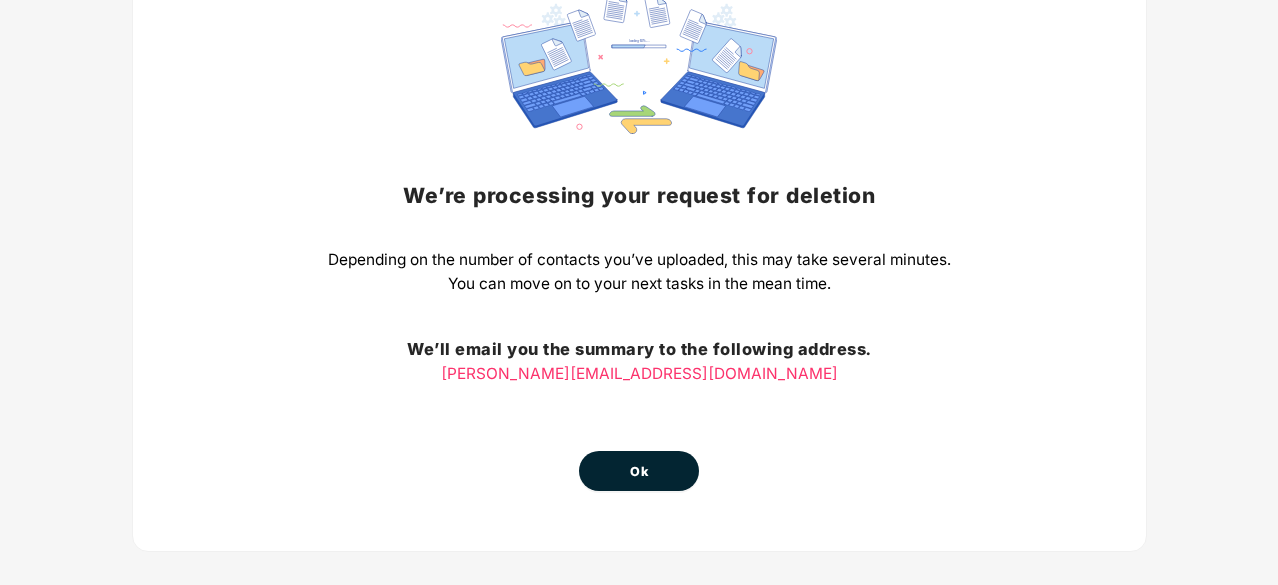 click on "Ok" at bounding box center [639, 472] 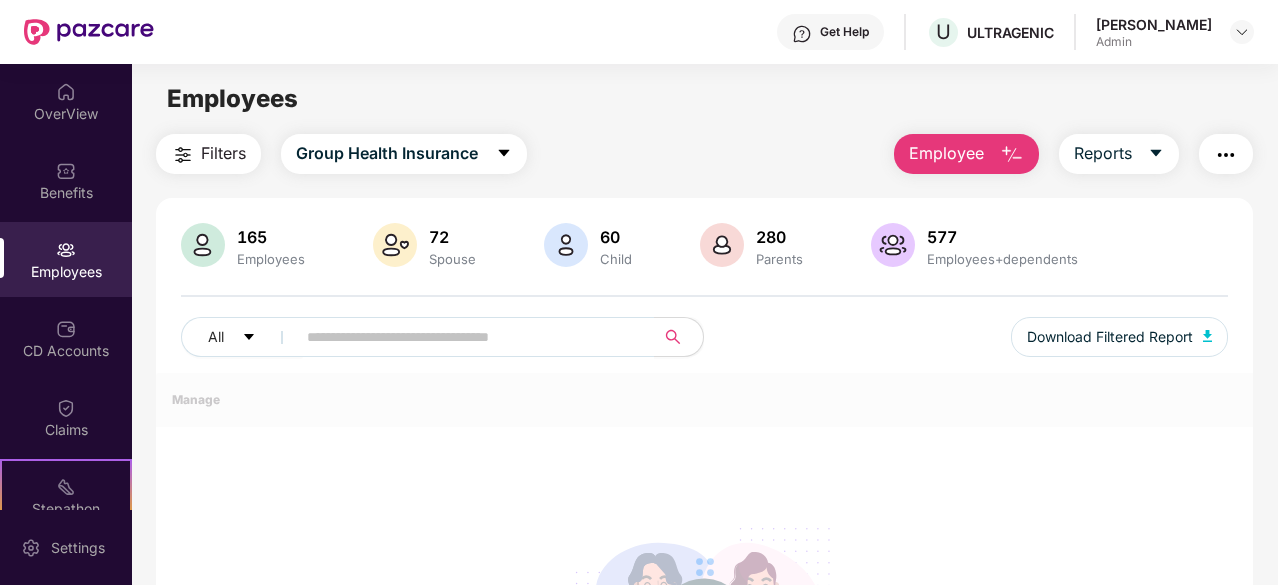 scroll, scrollTop: 0, scrollLeft: 0, axis: both 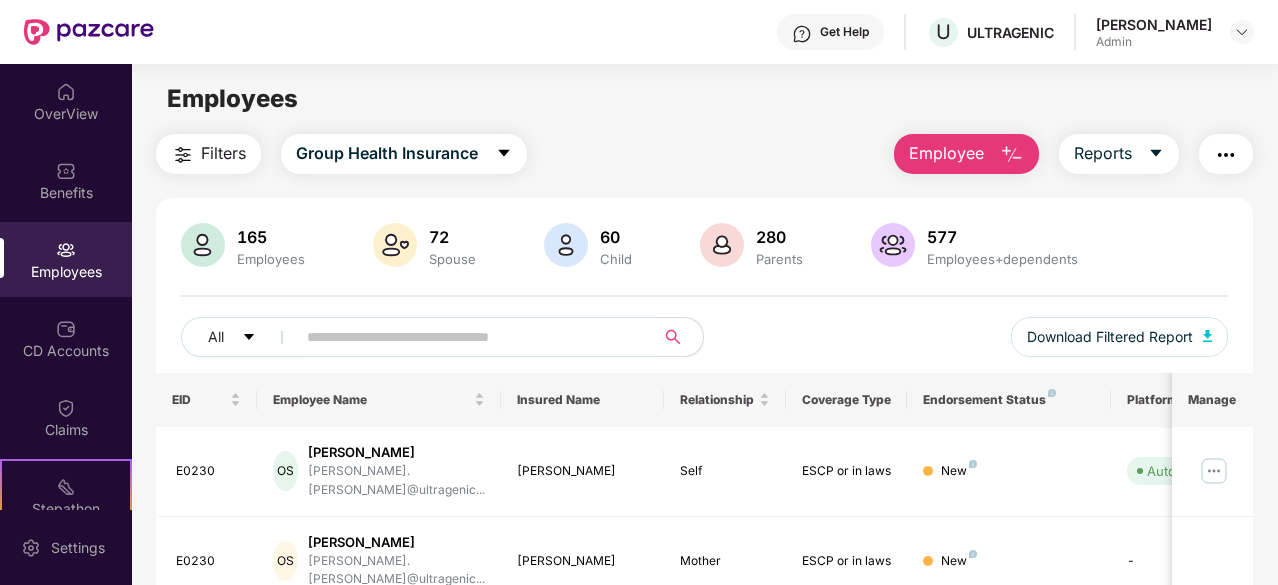 click at bounding box center [467, 337] 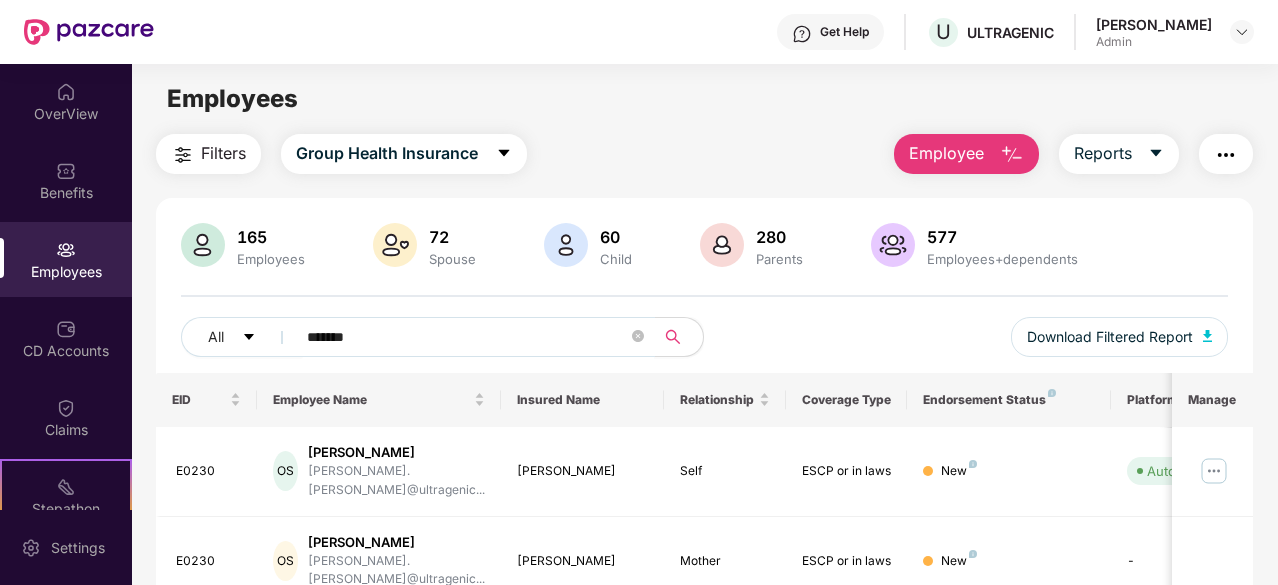 type on "*******" 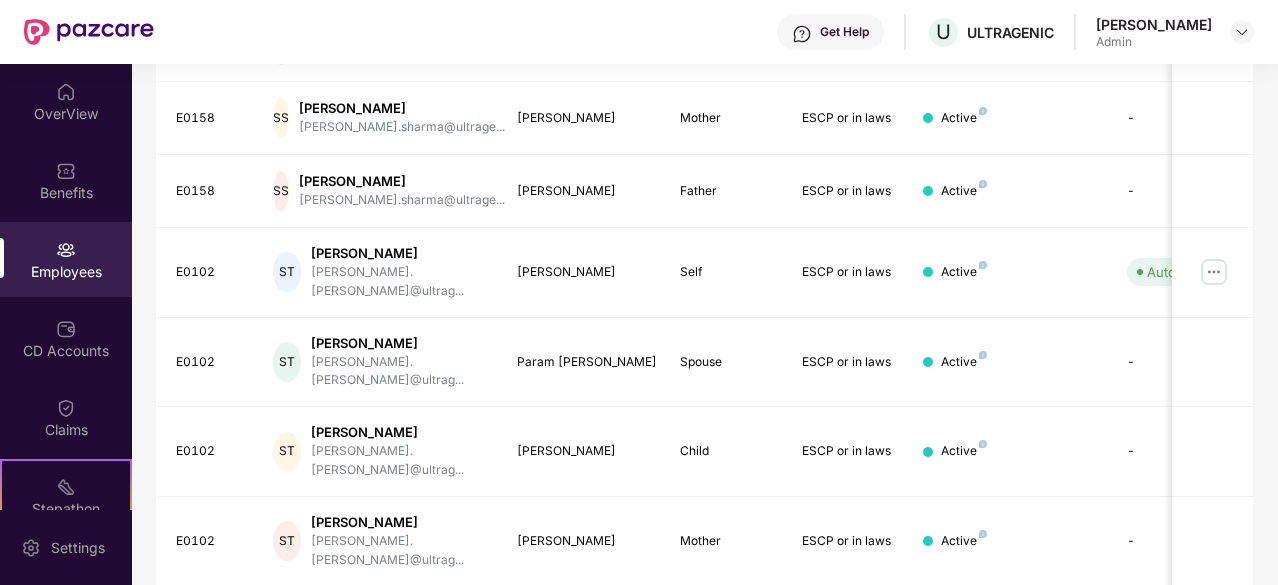 scroll, scrollTop: 494, scrollLeft: 0, axis: vertical 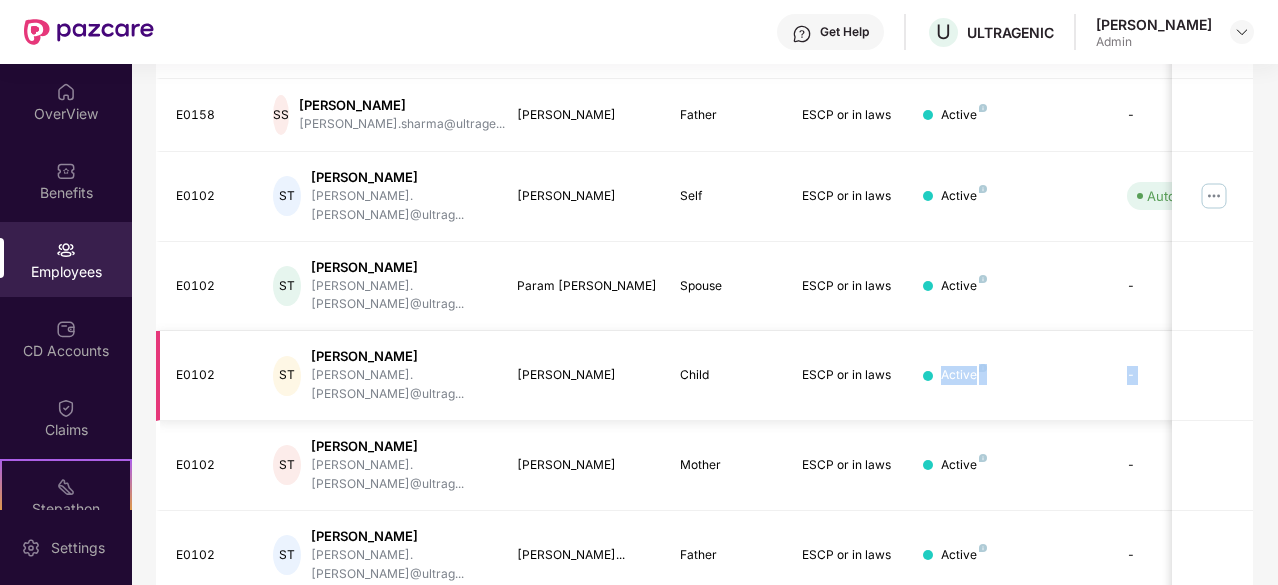 drag, startPoint x: 1076, startPoint y: 299, endPoint x: 1240, endPoint y: 299, distance: 164 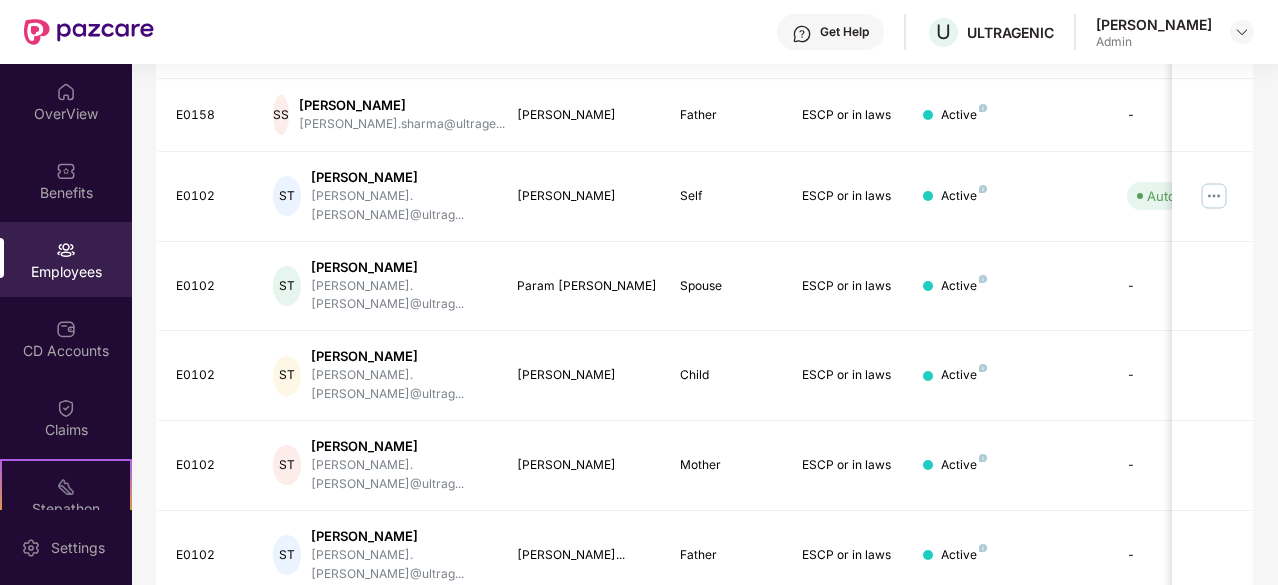 click on "EID Employee Name Insured Name Relationship Coverage Type Endorsement Status Platform Status Joining Date Manage                   E0158 SS [PERSON_NAME]   [PERSON_NAME].sharma@ultrage... [PERSON_NAME] Self ESCP or in laws Active Auto Verified [DATE] E0158 SS [PERSON_NAME]   [PERSON_NAME].sharma@ultrage... [PERSON_NAME] Mother ESCP or in laws Active - [DATE] E0158 SS [PERSON_NAME]   [PERSON_NAME].sharma@ultrage... [PERSON_NAME] Father ESCP or in laws Active - [DATE] E0102 [GEOGRAPHIC_DATA][PERSON_NAME]   [PERSON_NAME].[PERSON_NAME]@ultrag... [PERSON_NAME] Self ESCP or in laws Active Auto Verified [DATE] E0102 [GEOGRAPHIC_DATA][PERSON_NAME]   [PERSON_NAME].[PERSON_NAME]@ultrag... Param [PERSON_NAME] Spouse ESCP or in laws Active - [DATE] E0102 [GEOGRAPHIC_DATA][PERSON_NAME]   [PERSON_NAME].[PERSON_NAME]@ultrag... [PERSON_NAME] Child ESCP or in laws Active - [DATE] E0102 [GEOGRAPHIC_DATA][PERSON_NAME]   [PERSON_NAME].[PERSON_NAME]@ultrag... [PERSON_NAME] Mother ESCP or in laws Active - [DATE] E0102 [GEOGRAPHIC_DATA][PERSON_NAME]   [PERSON_NAME].[PERSON_NAME]@ultrag... [PERSON_NAME]... - 1" at bounding box center [704, 275] 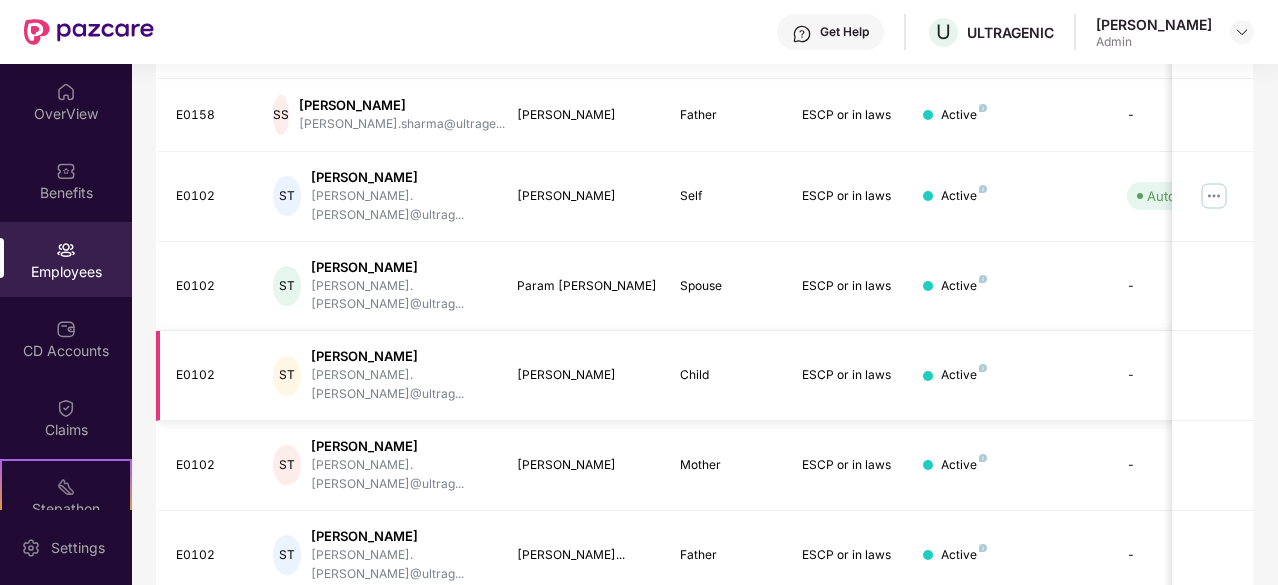 scroll, scrollTop: 0, scrollLeft: 0, axis: both 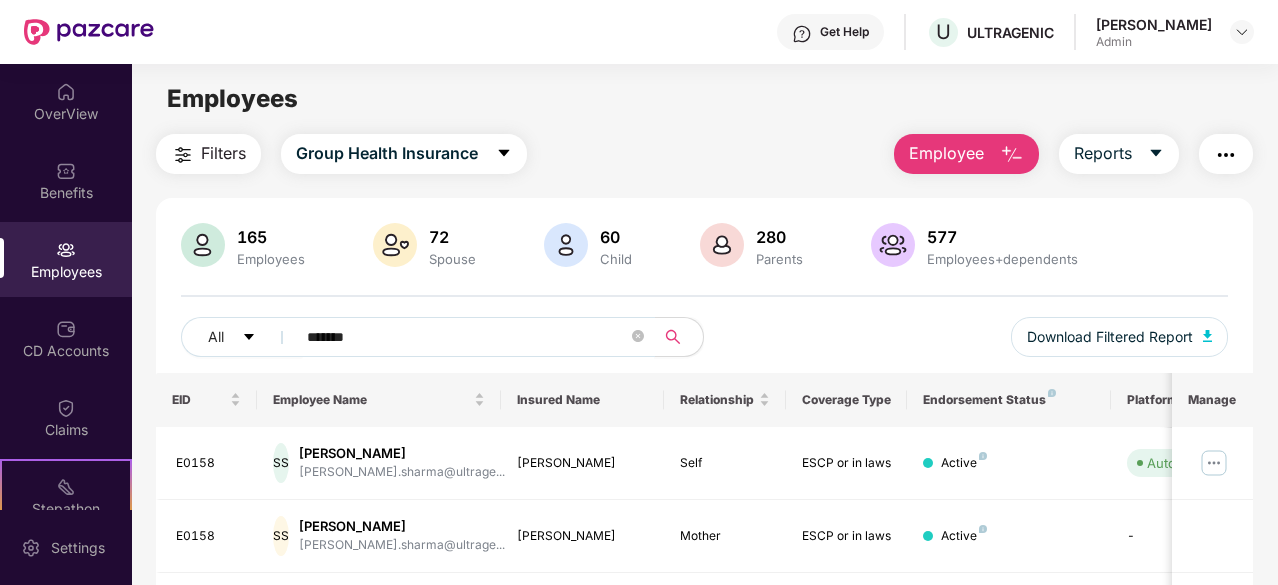 click on "*******" at bounding box center (467, 337) 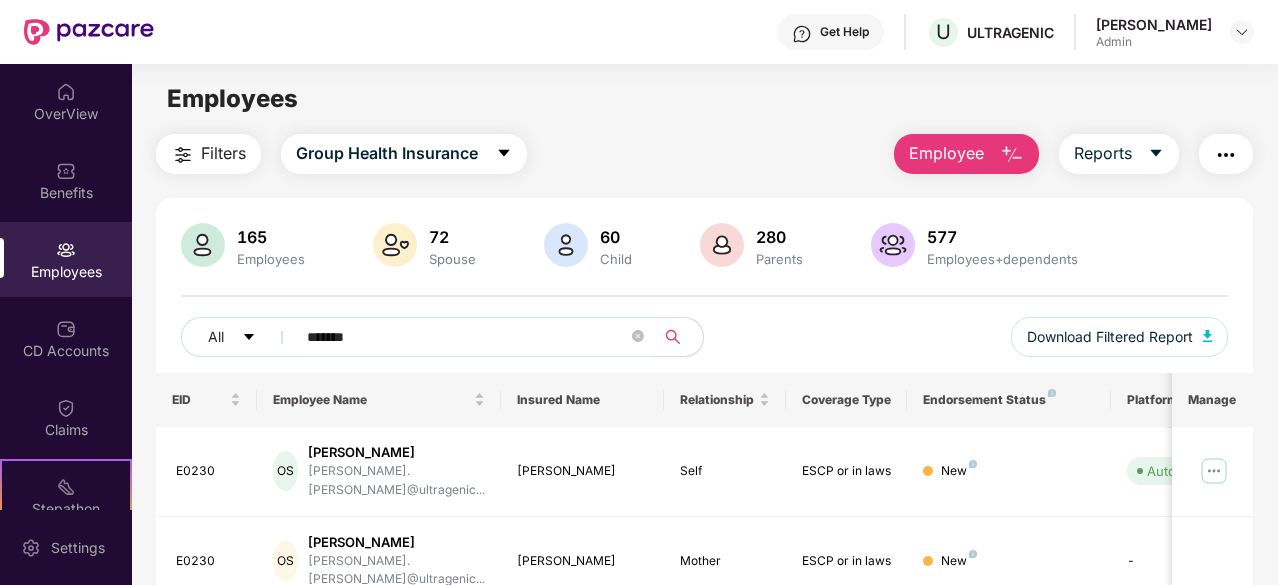 type on "*******" 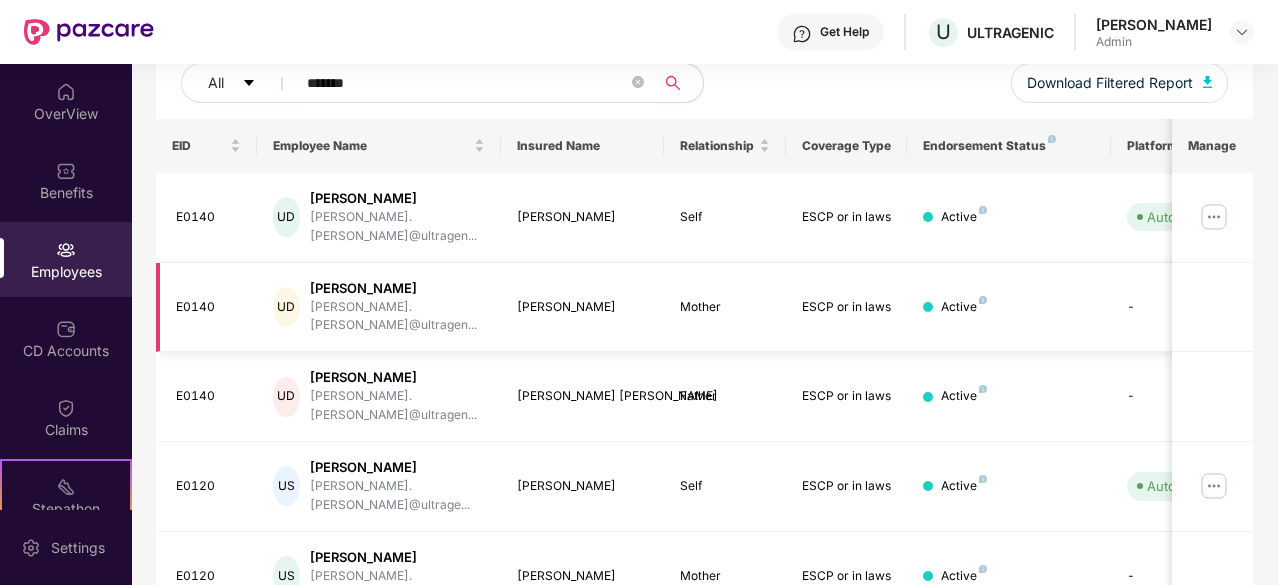 scroll, scrollTop: 276, scrollLeft: 0, axis: vertical 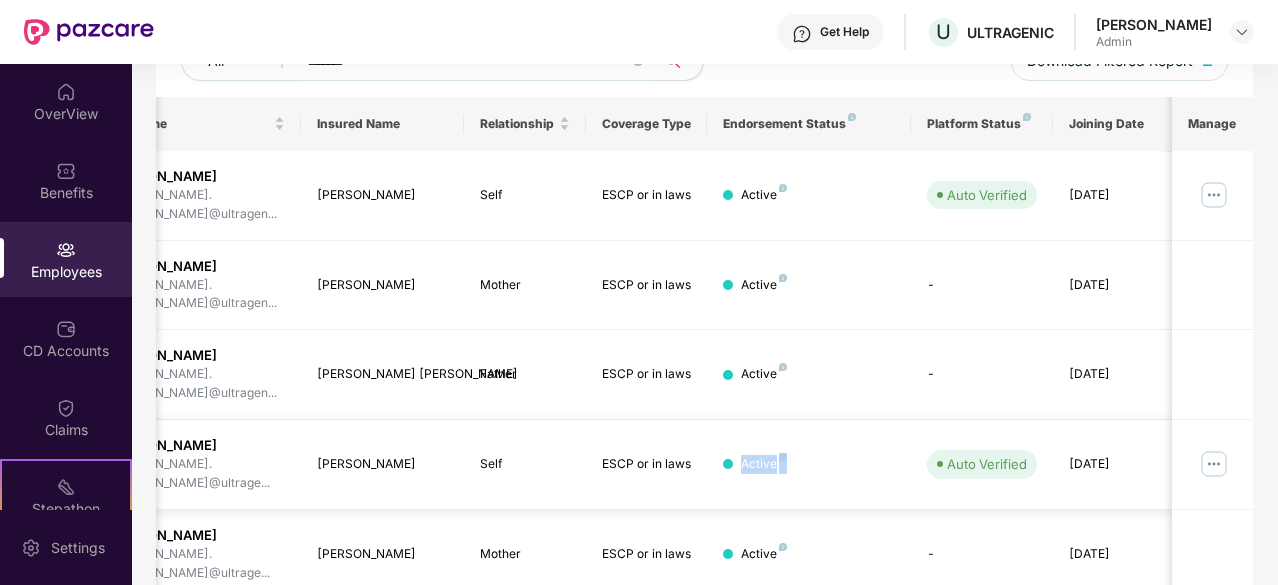 drag, startPoint x: 1079, startPoint y: 423, endPoint x: 854, endPoint y: 411, distance: 225.31978 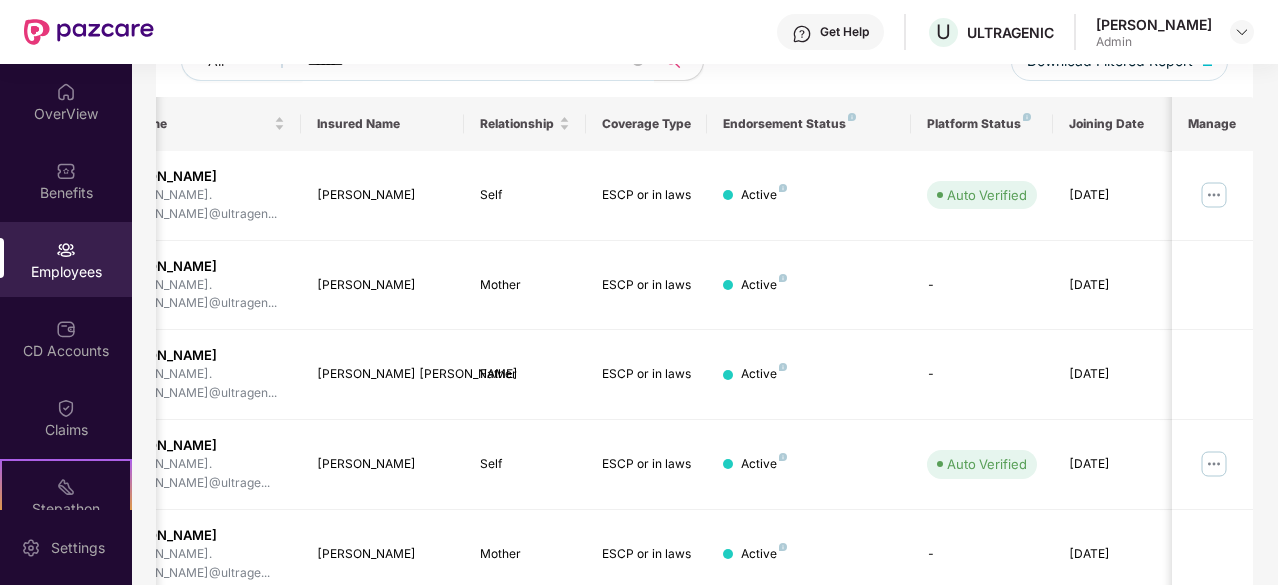 drag, startPoint x: 798, startPoint y: 525, endPoint x: 780, endPoint y: 525, distance: 18 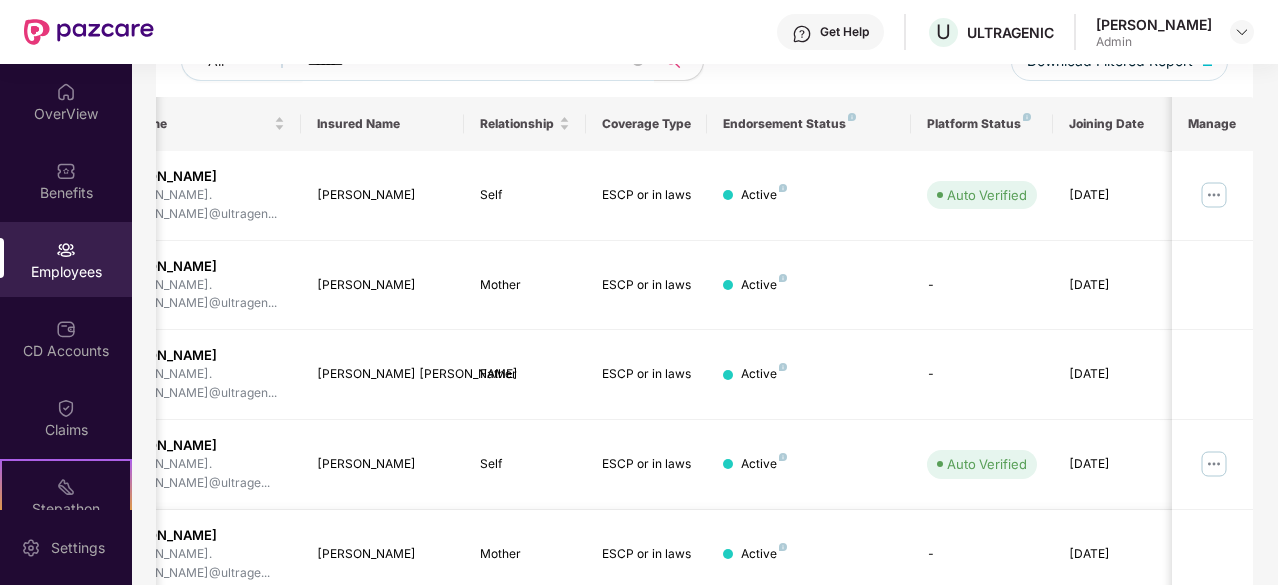 scroll, scrollTop: 0, scrollLeft: 0, axis: both 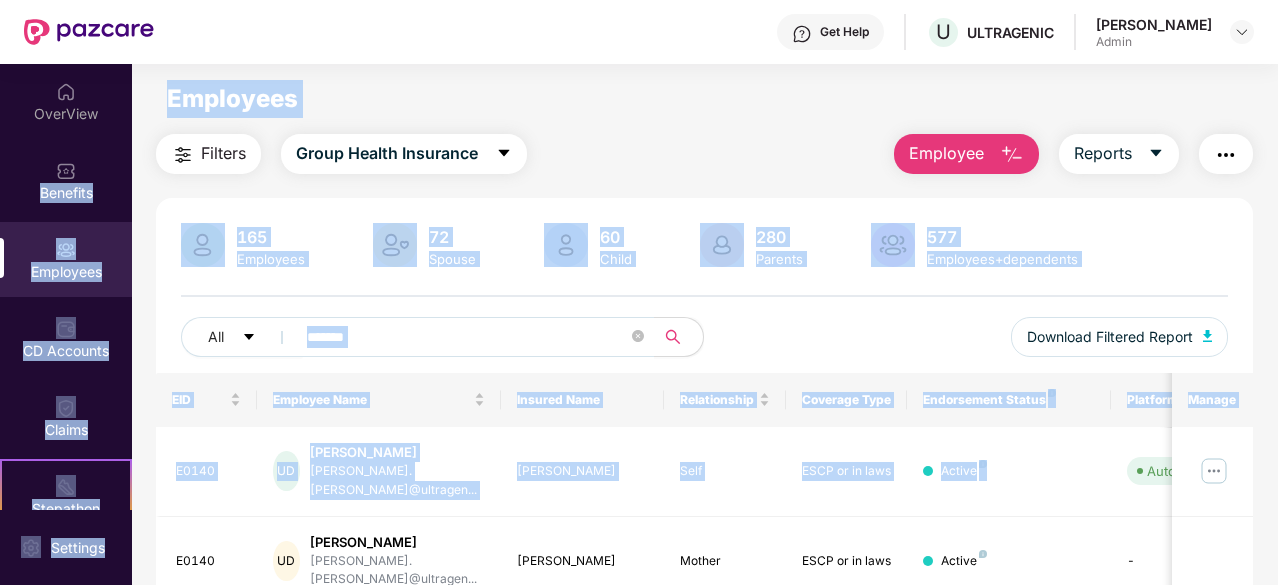 drag, startPoint x: 842, startPoint y: 465, endPoint x: -82, endPoint y: 195, distance: 962.64014 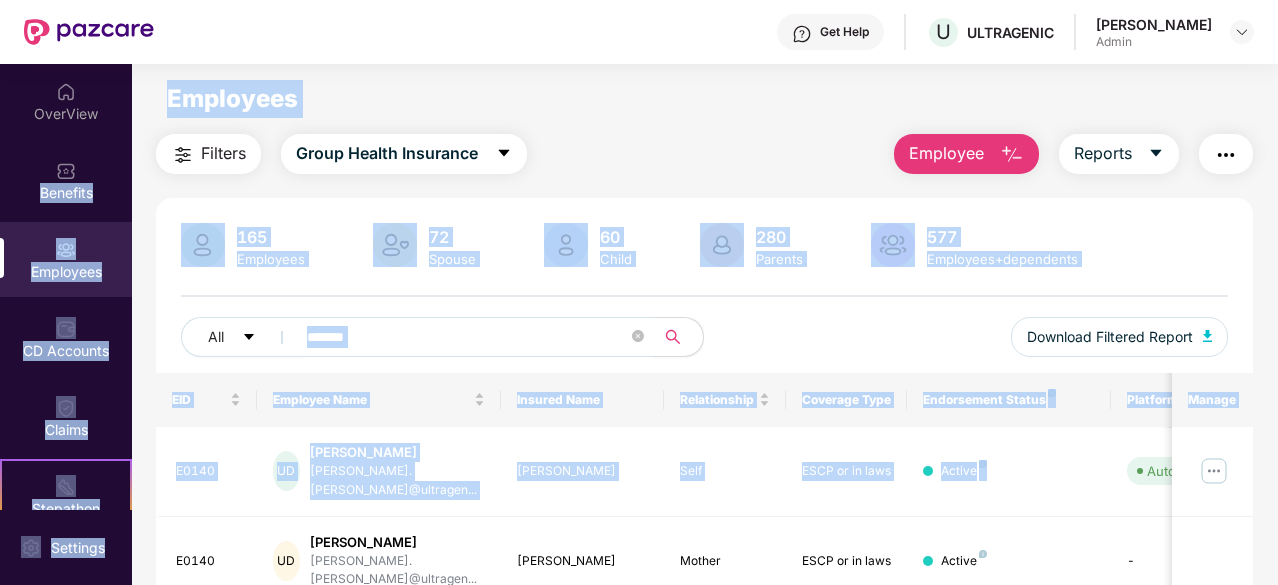 drag, startPoint x: 667, startPoint y: 135, endPoint x: 814, endPoint y: 153, distance: 148.09795 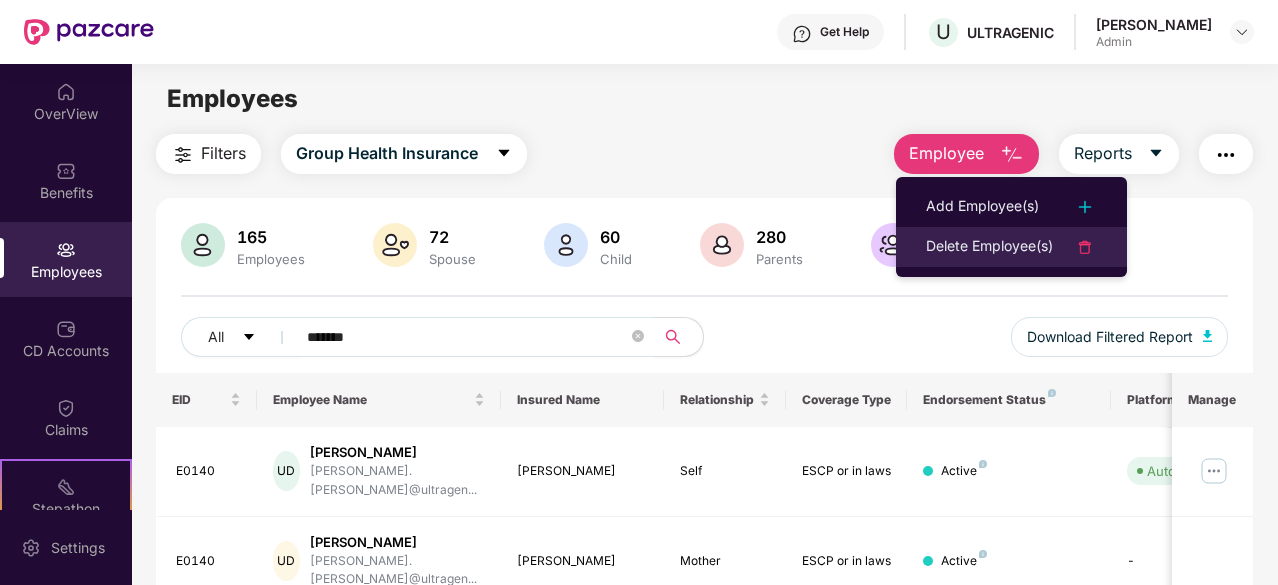 click on "Delete Employee(s)" at bounding box center (989, 247) 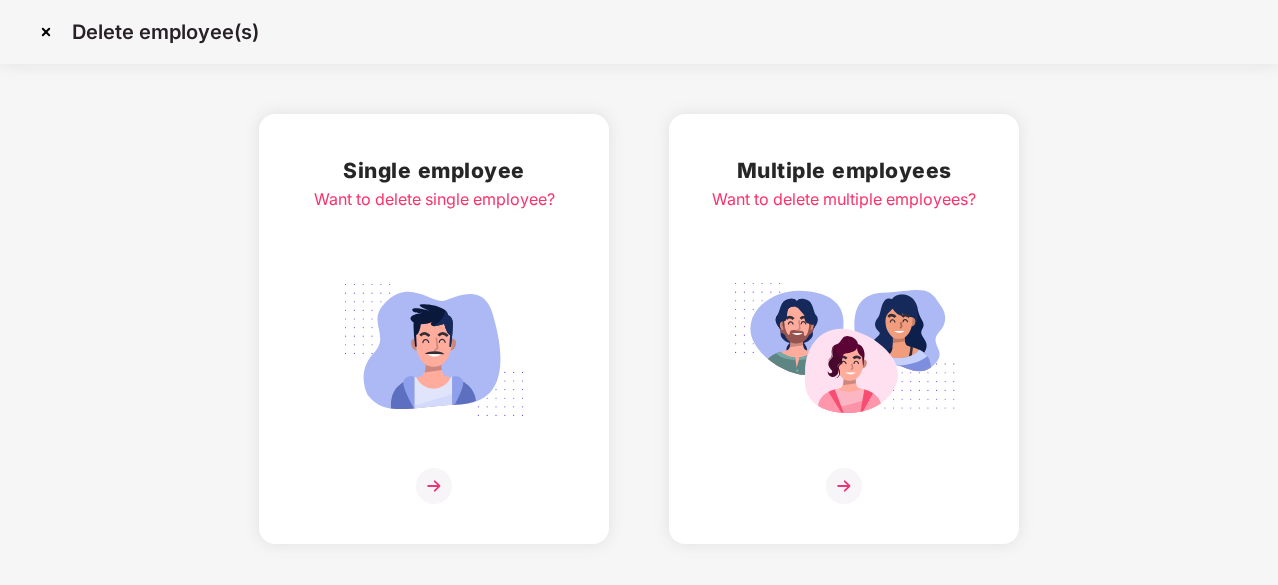 click on "Multiple employees Want to delete multiple employees?" at bounding box center [844, 329] 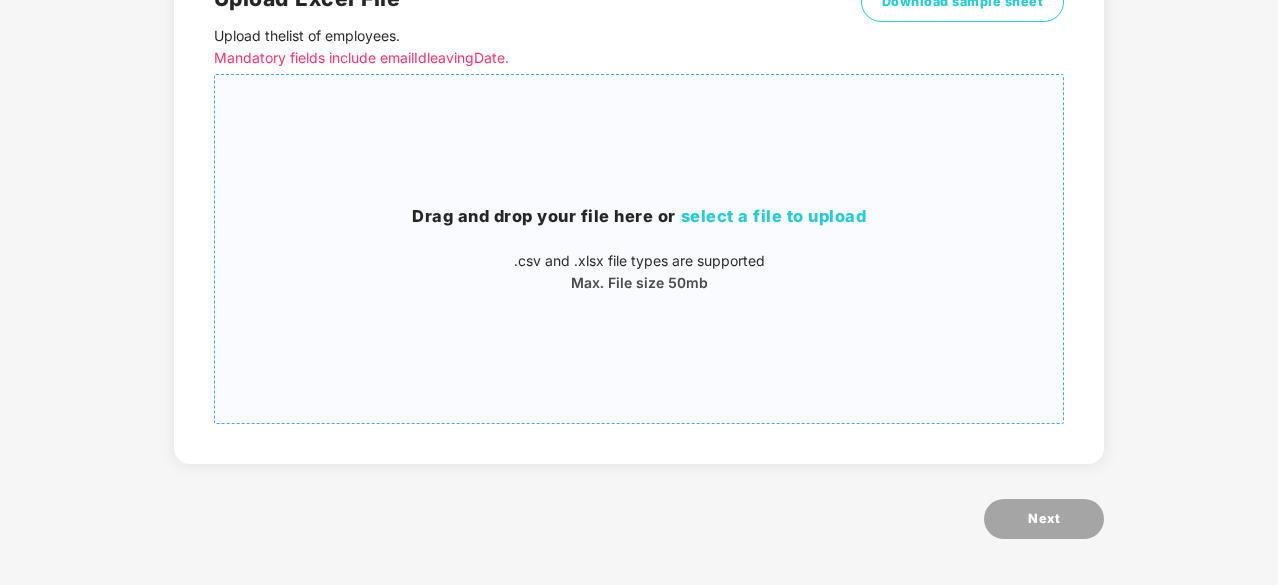 scroll, scrollTop: 216, scrollLeft: 0, axis: vertical 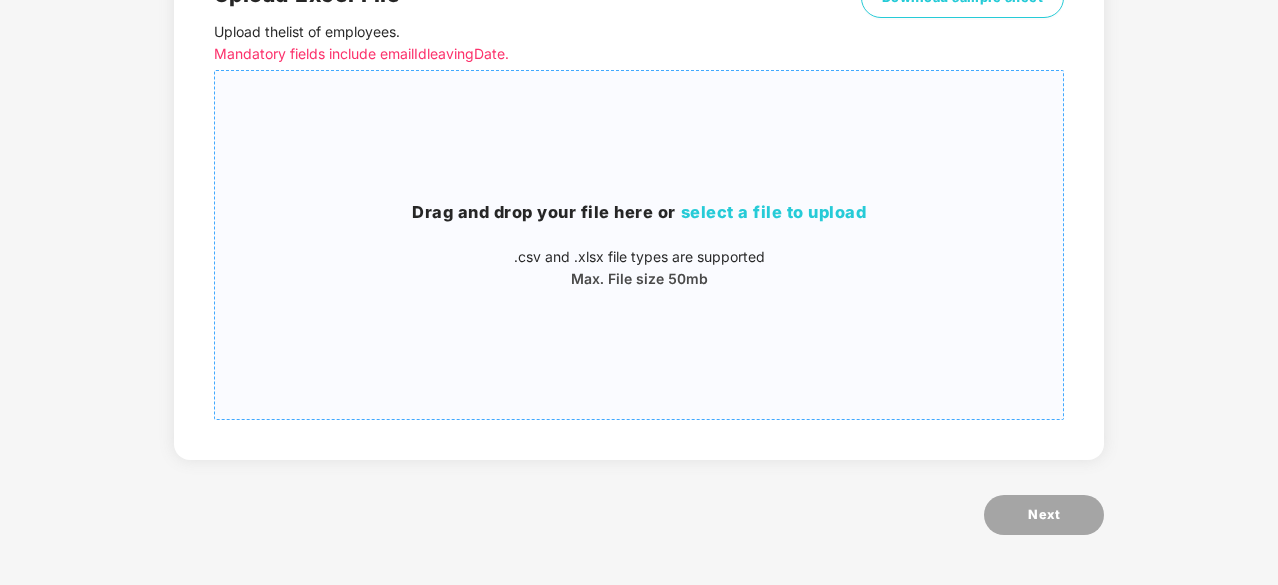 click on "select a file to upload" at bounding box center (774, 212) 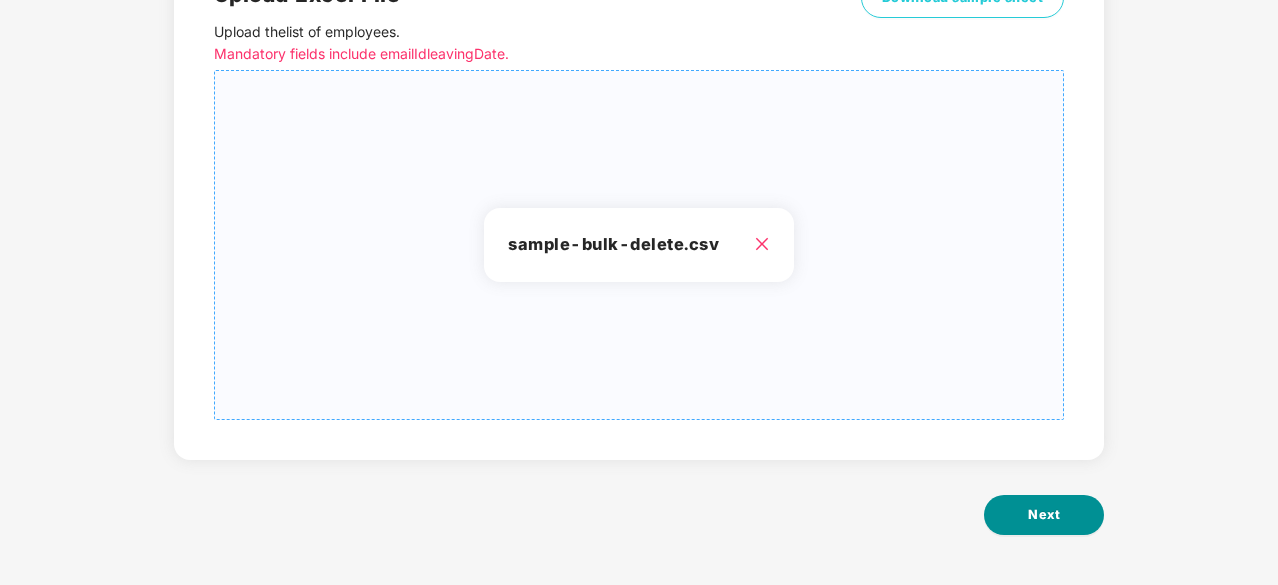 click on "Next" at bounding box center (1044, 515) 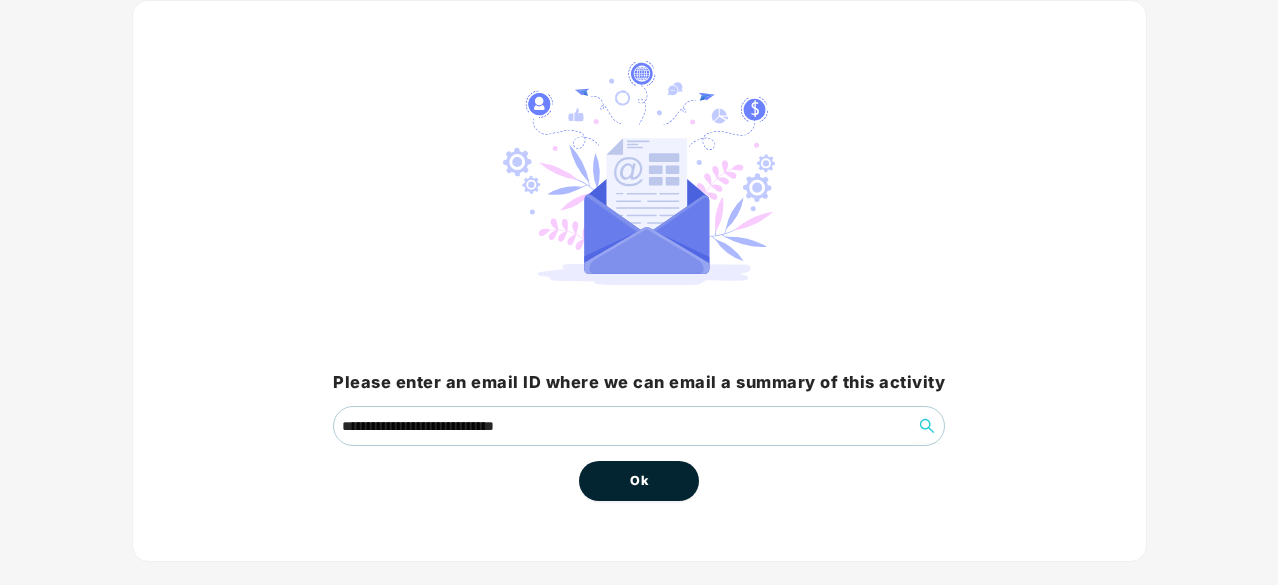scroll, scrollTop: 152, scrollLeft: 0, axis: vertical 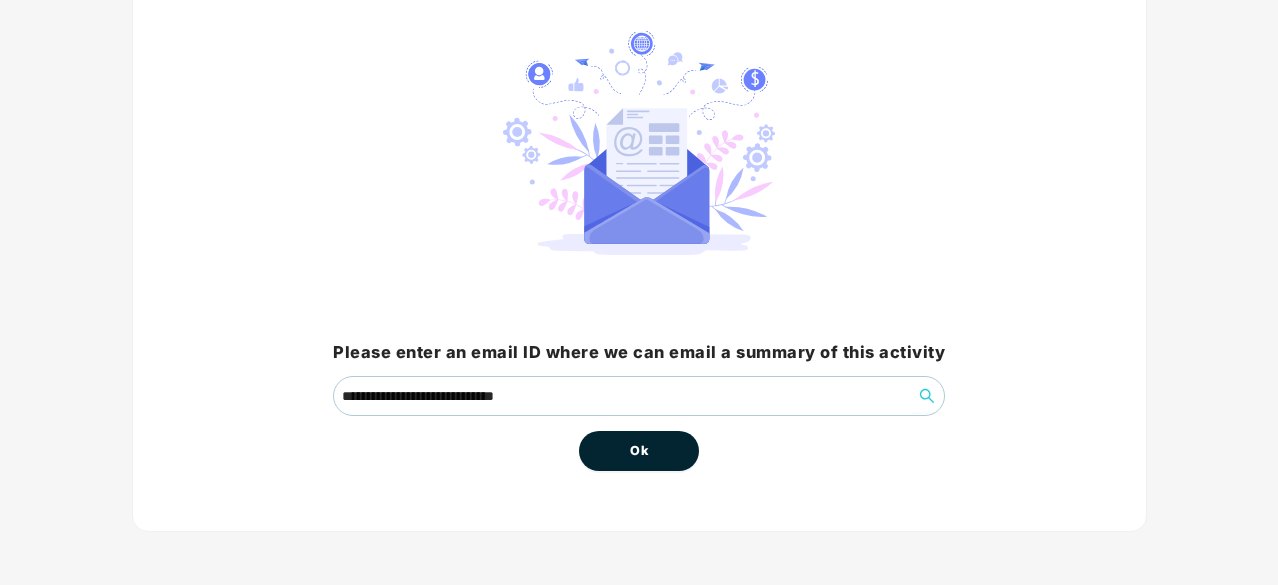 click on "Ok" at bounding box center [639, 451] 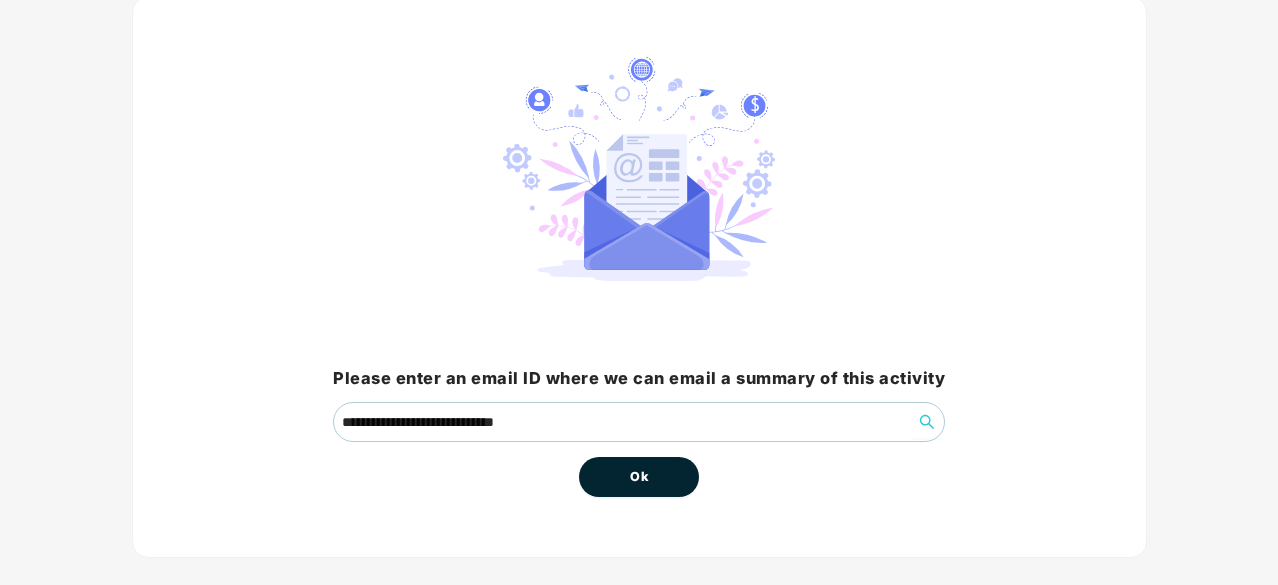 scroll, scrollTop: 152, scrollLeft: 0, axis: vertical 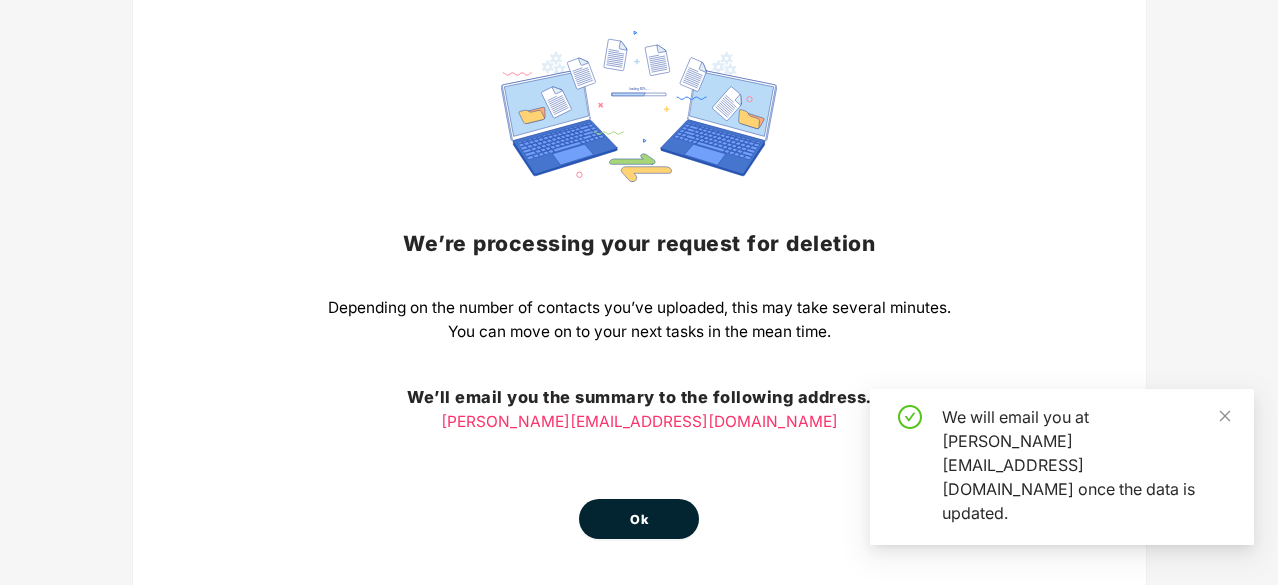 click on "We’re processing your request for deletion Depending on the number of contacts you’ve uploaded, this may take several minutes. You can move on to your next tasks in the mean time. We’ll email you the summary to the following address. [PERSON_NAME][EMAIL_ADDRESS][DOMAIN_NAME] Ok" at bounding box center [639, 285] 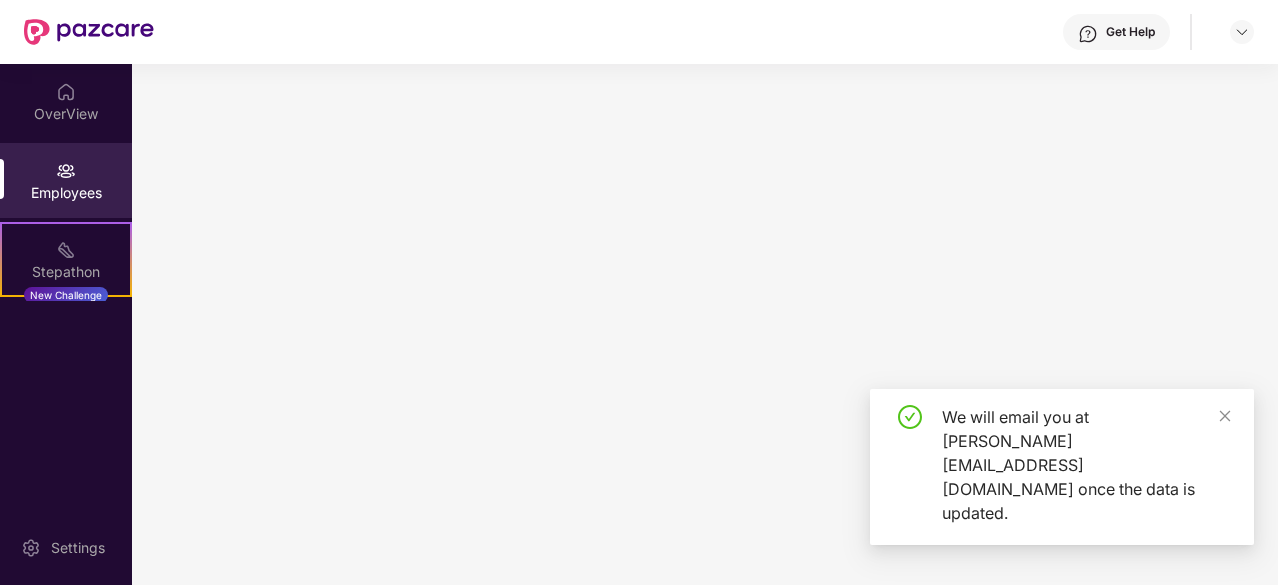scroll, scrollTop: 0, scrollLeft: 0, axis: both 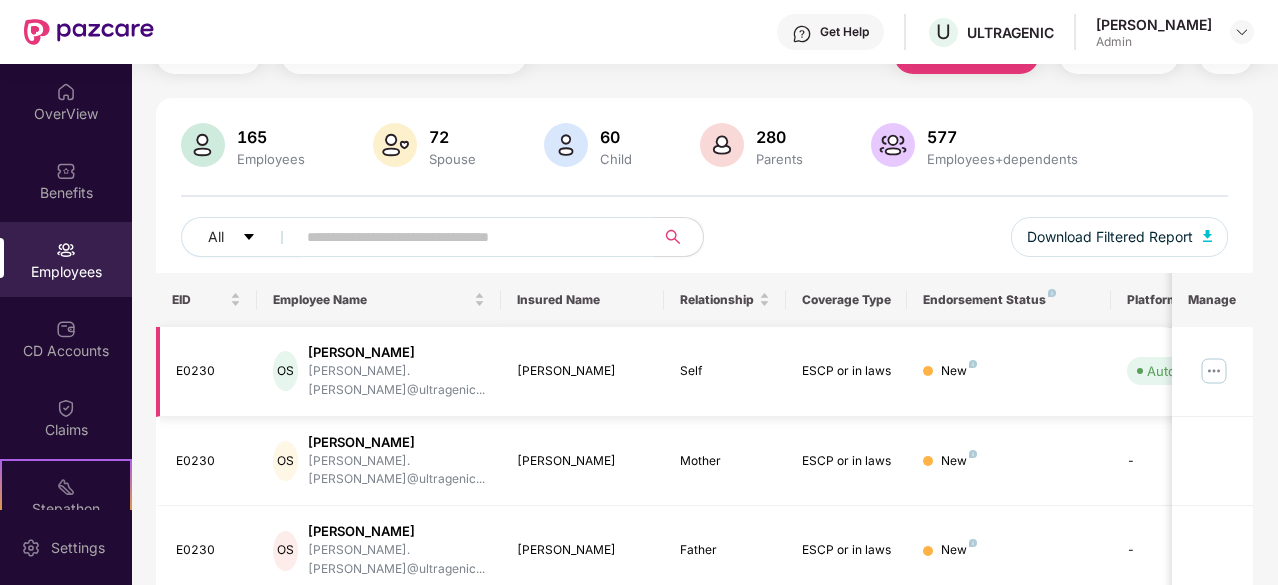 click at bounding box center (1214, 371) 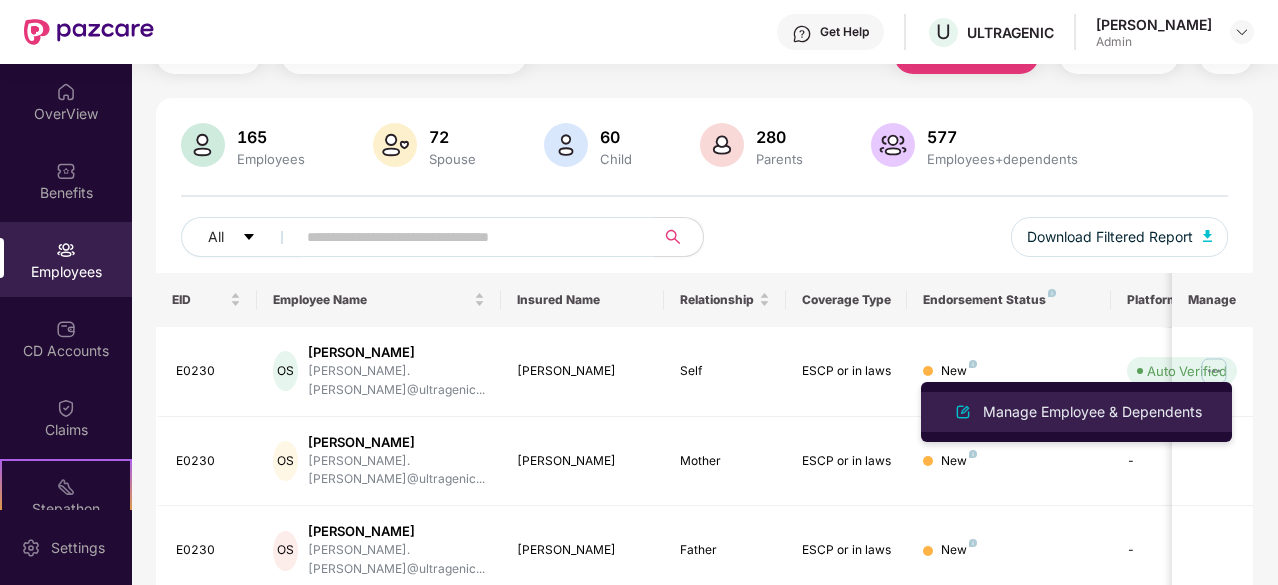 click on "Manage Employee & Dependents" at bounding box center (1092, 412) 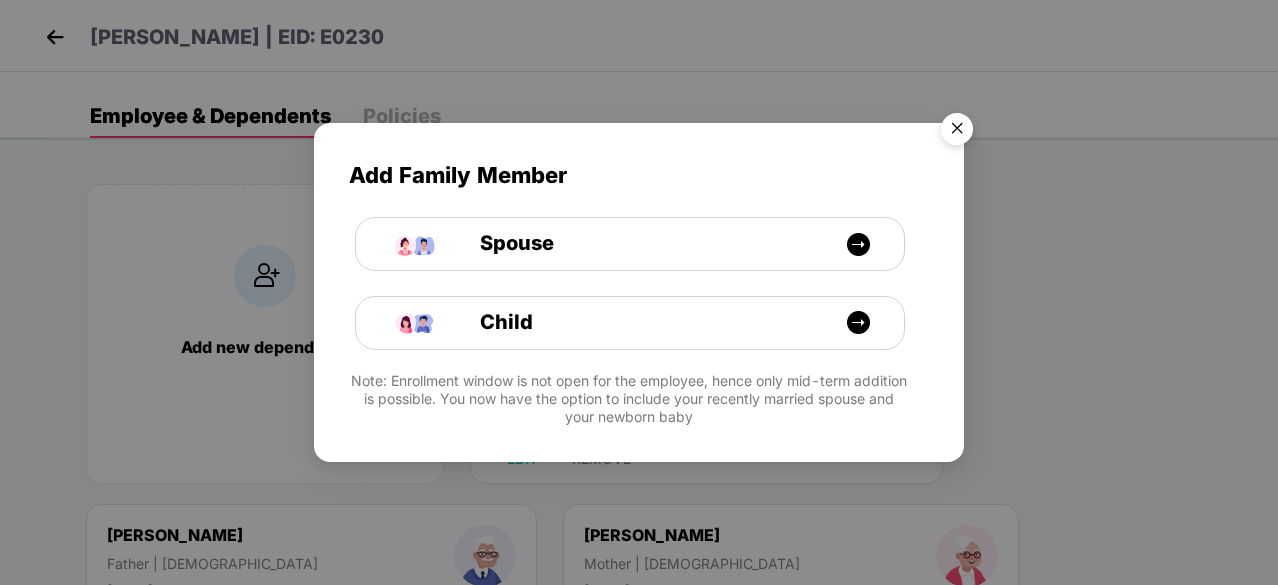 click at bounding box center [957, 132] 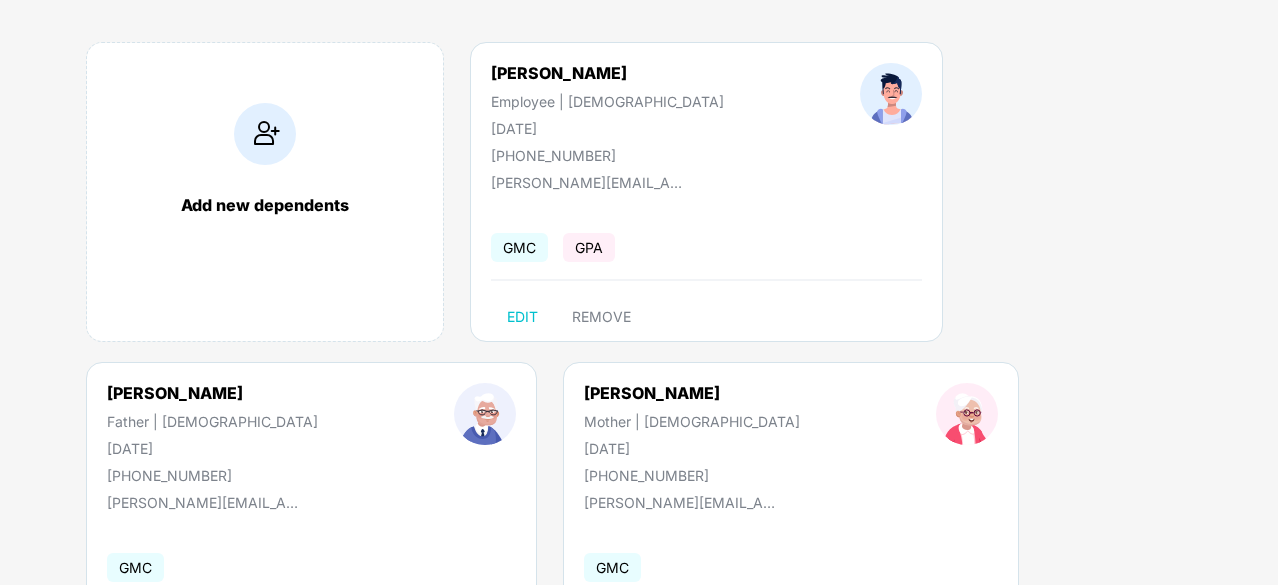 scroll, scrollTop: 0, scrollLeft: 0, axis: both 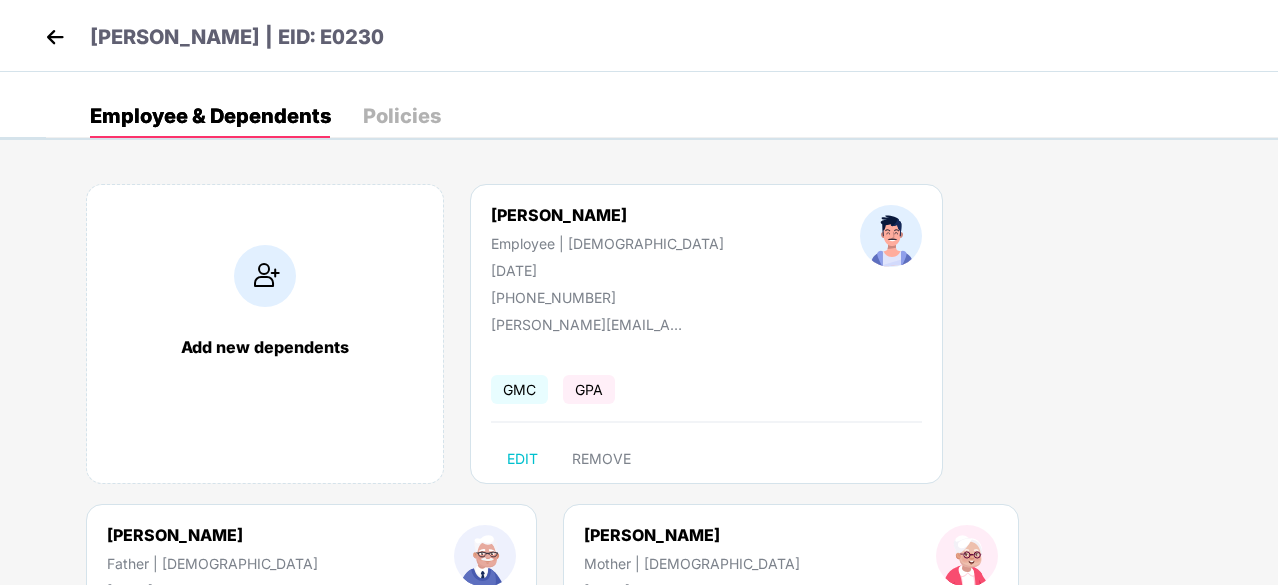 click at bounding box center (55, 37) 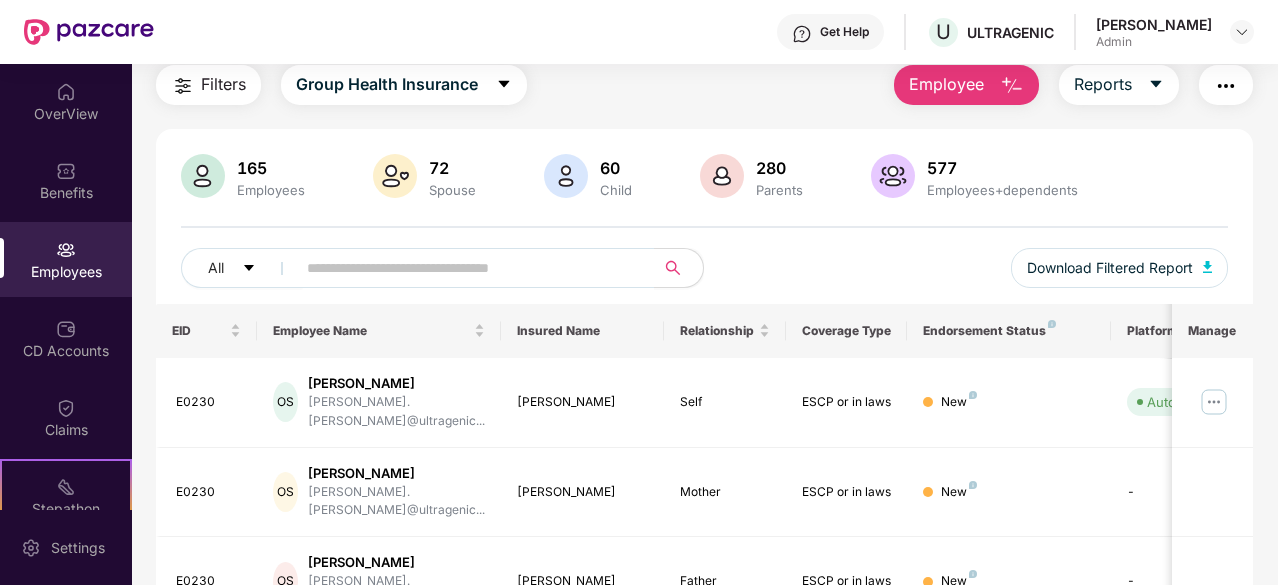 scroll, scrollTop: 0, scrollLeft: 0, axis: both 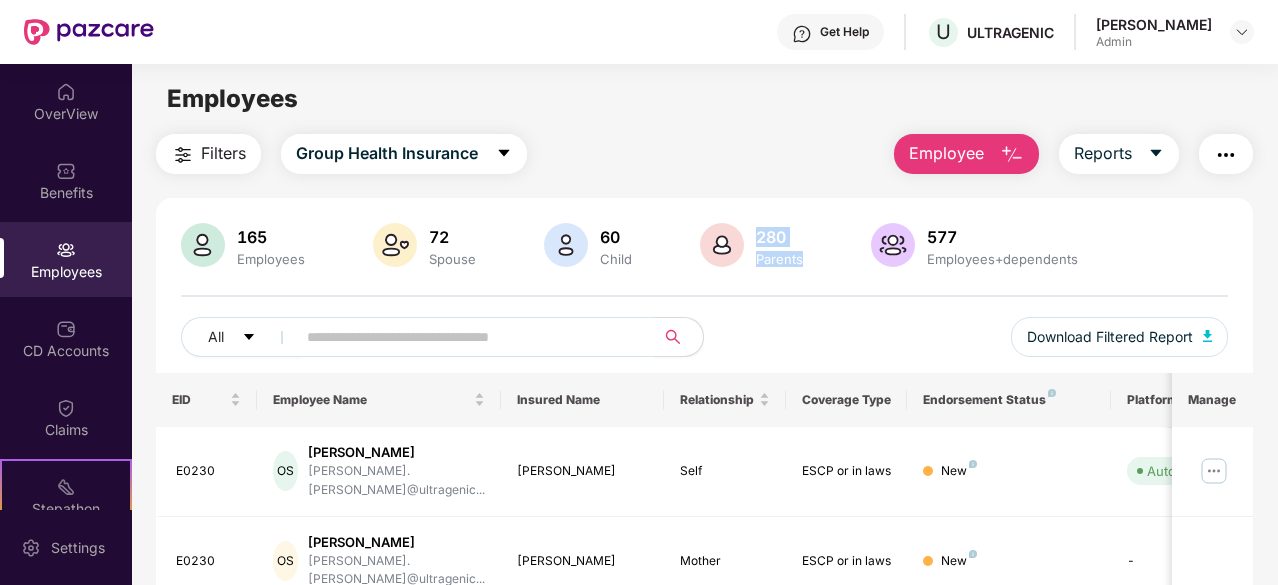 drag, startPoint x: 757, startPoint y: 235, endPoint x: 814, endPoint y: 258, distance: 61.46544 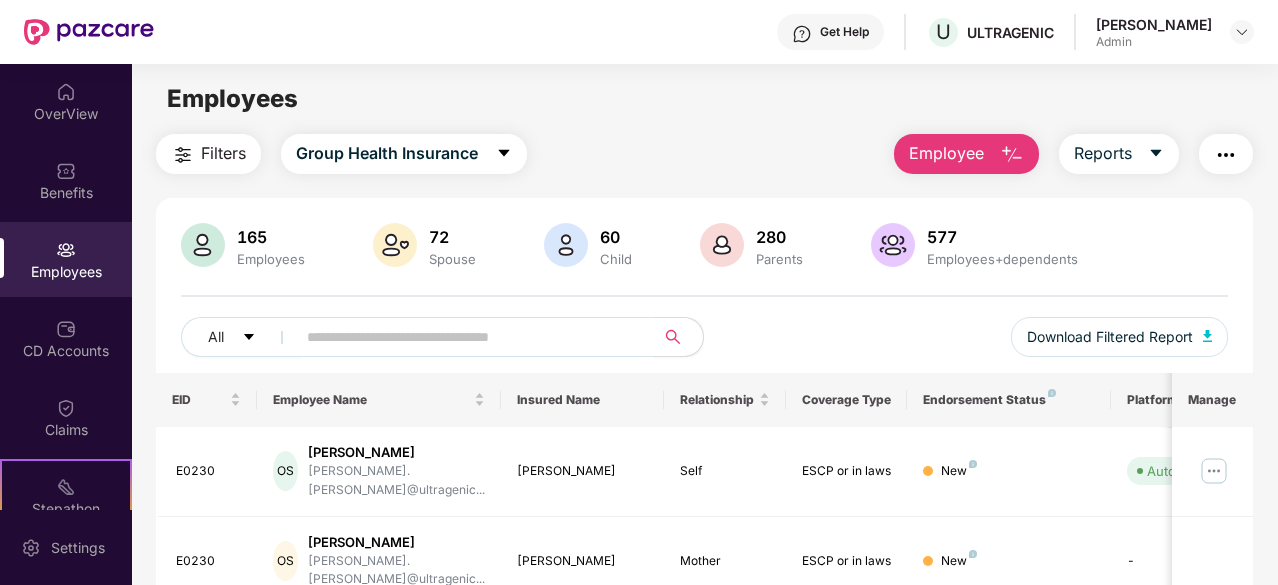 click on "165 Employees 72 Spouse 60 Child 280 Parents 577 Employees+dependents All Download Filtered Report" at bounding box center [704, 298] 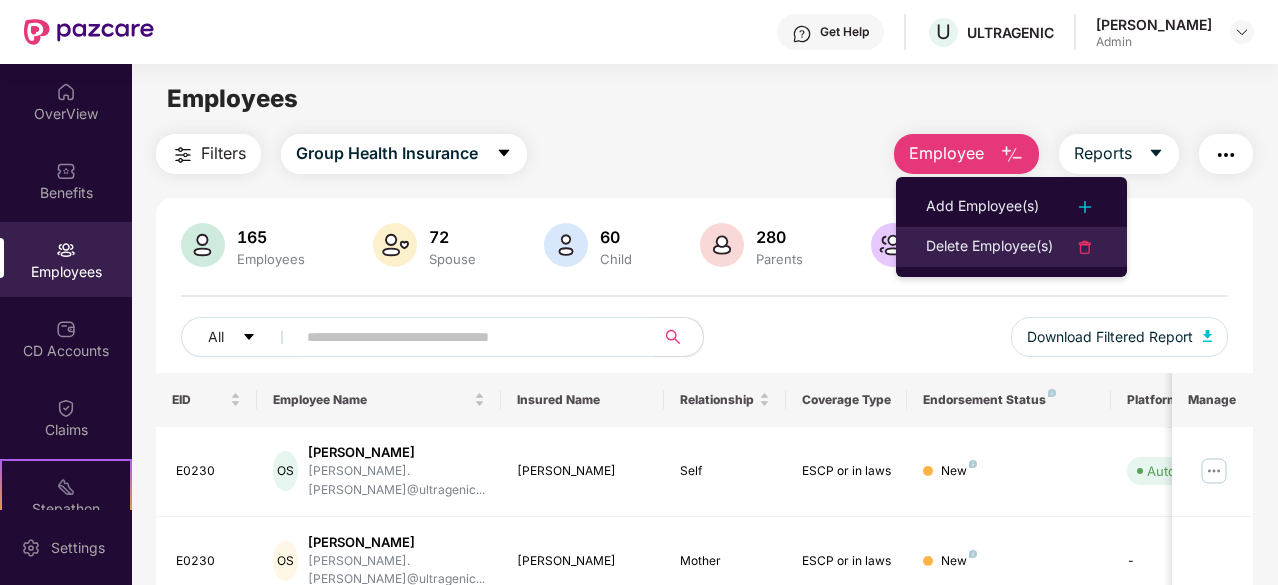 click on "Delete Employee(s)" at bounding box center (989, 247) 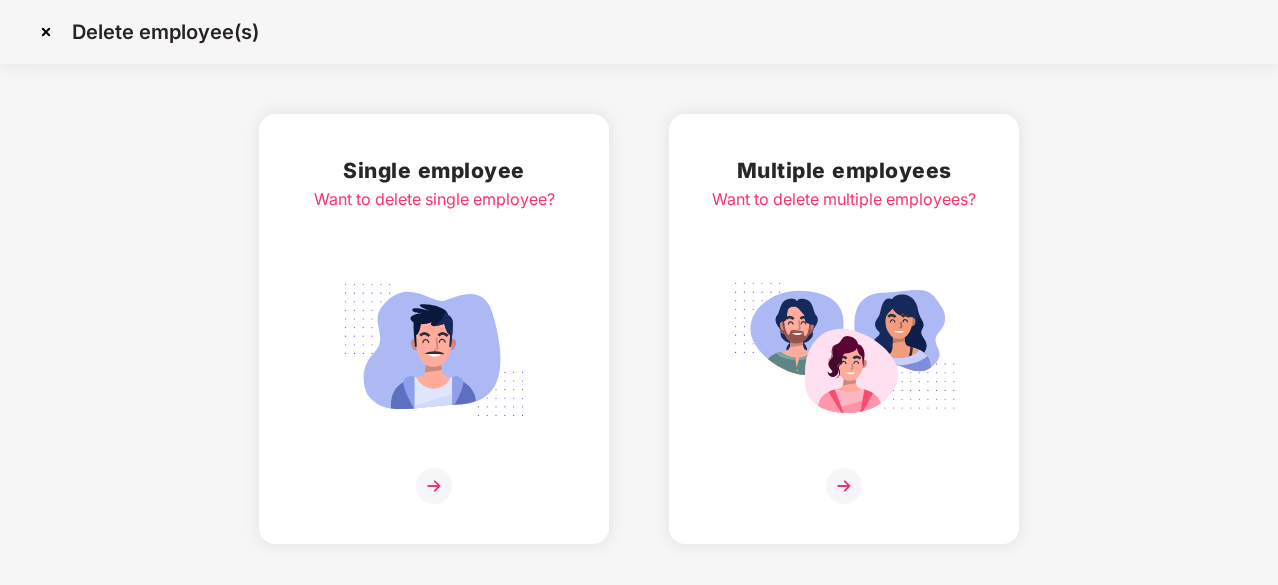 click at bounding box center [434, 350] 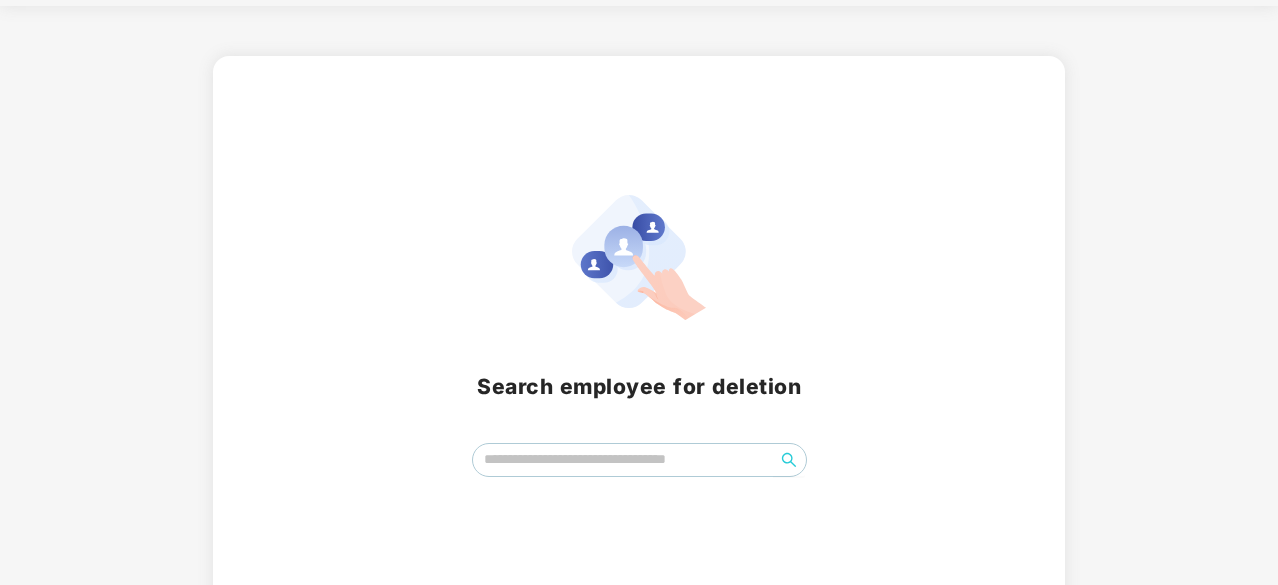 scroll, scrollTop: 88, scrollLeft: 0, axis: vertical 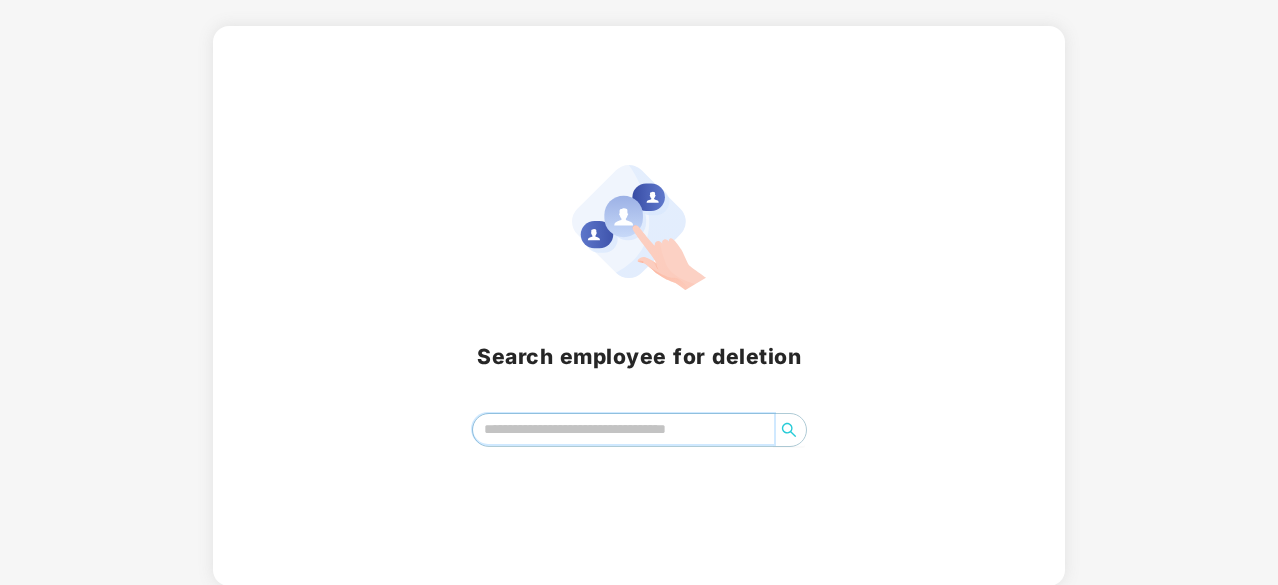 click at bounding box center [623, 429] 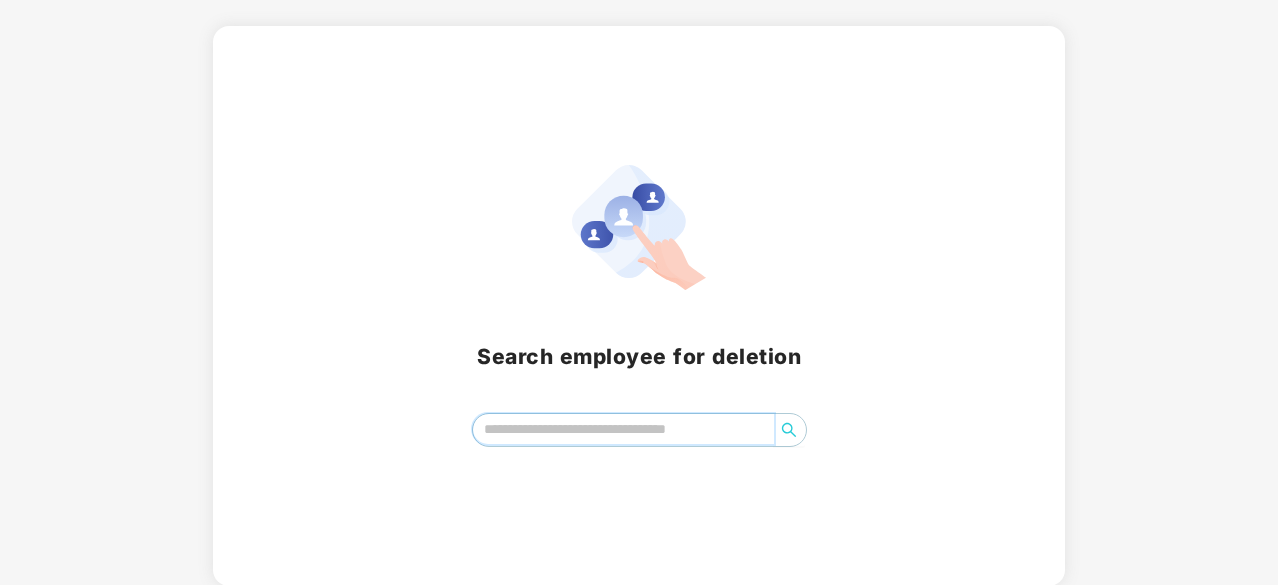 click at bounding box center [623, 429] 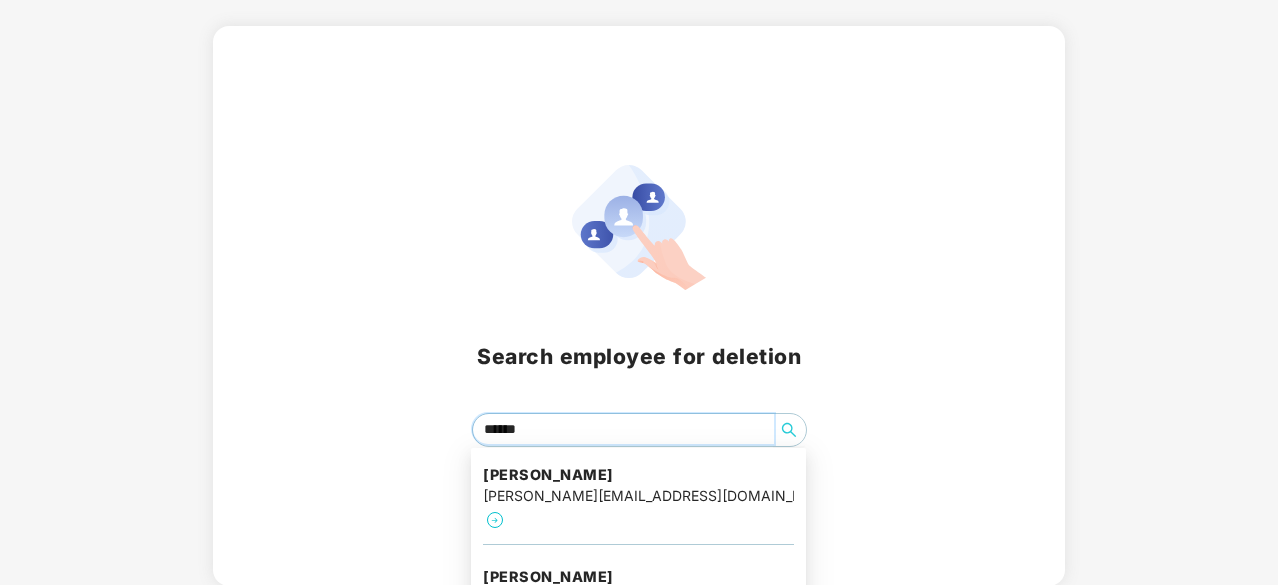 type on "*******" 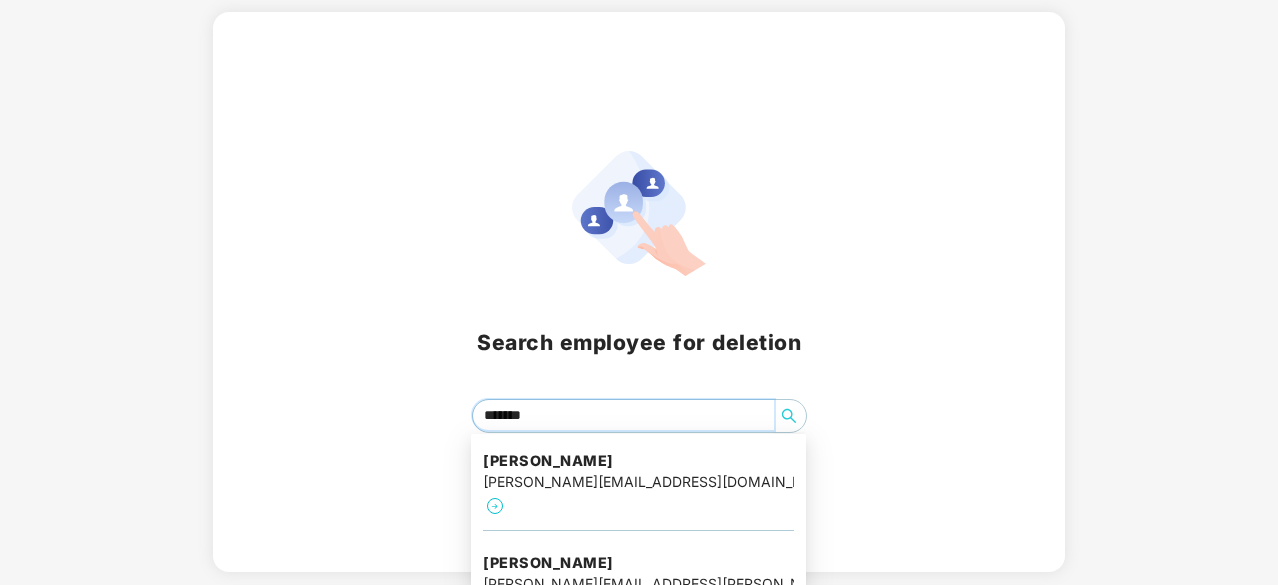 scroll, scrollTop: 105, scrollLeft: 0, axis: vertical 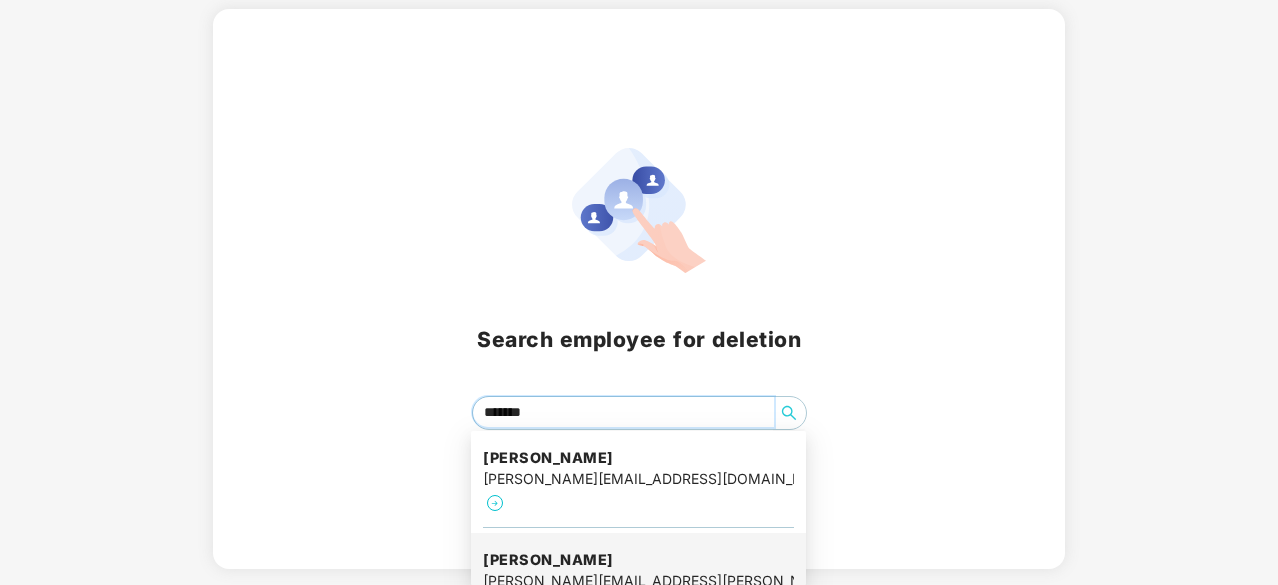click on "[PERSON_NAME]" at bounding box center (638, 560) 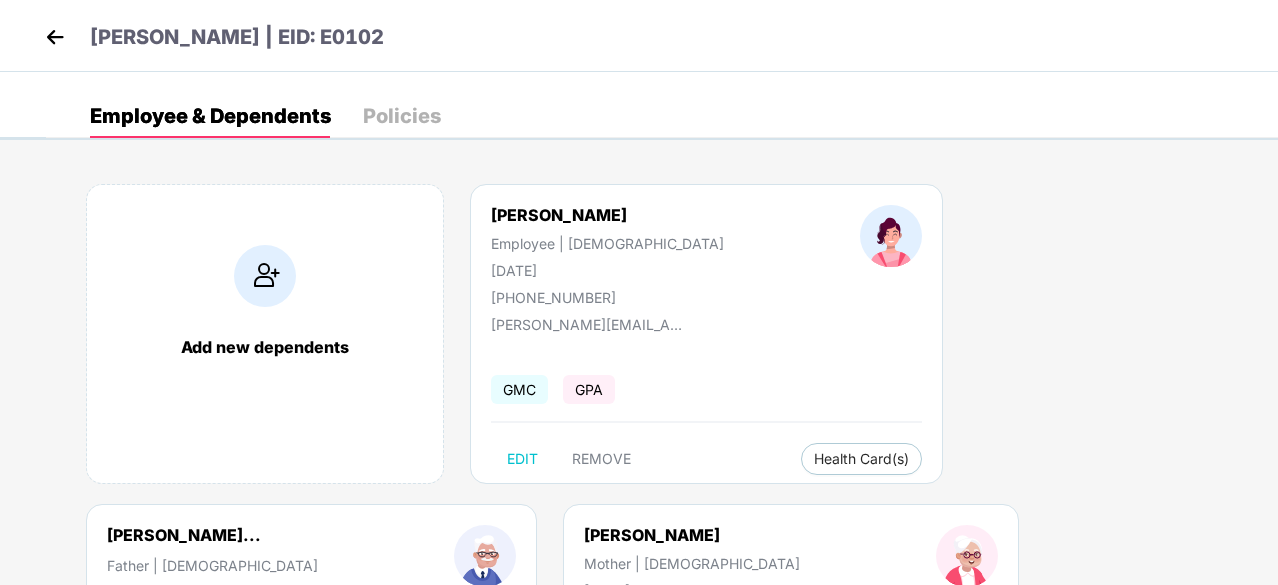 scroll, scrollTop: 200, scrollLeft: 0, axis: vertical 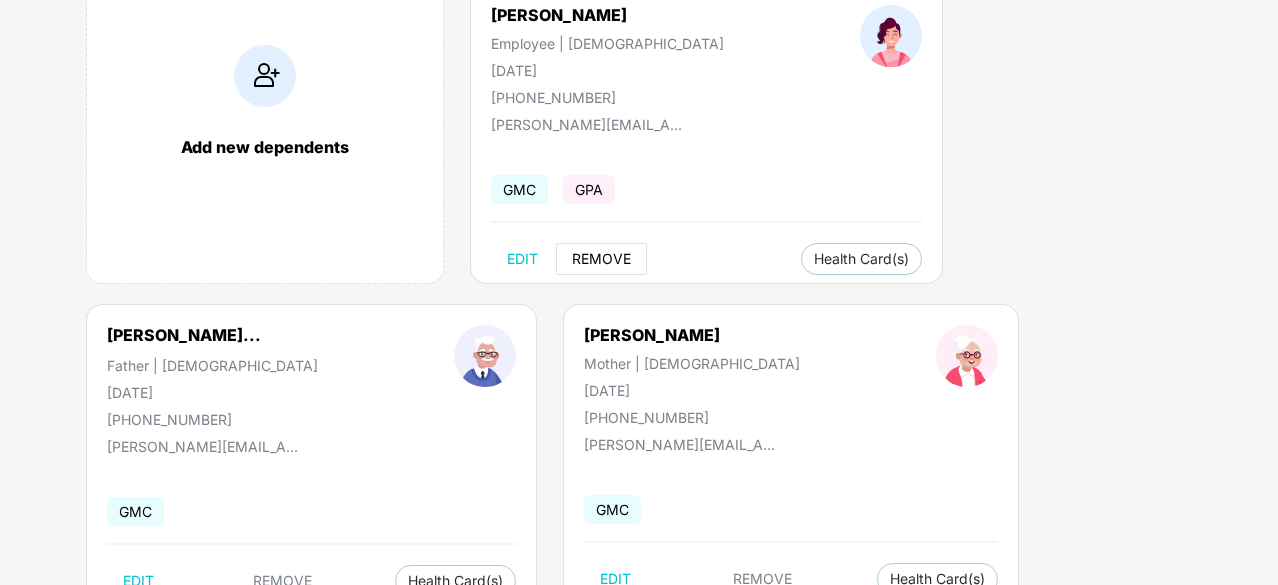 click on "REMOVE" at bounding box center [601, 259] 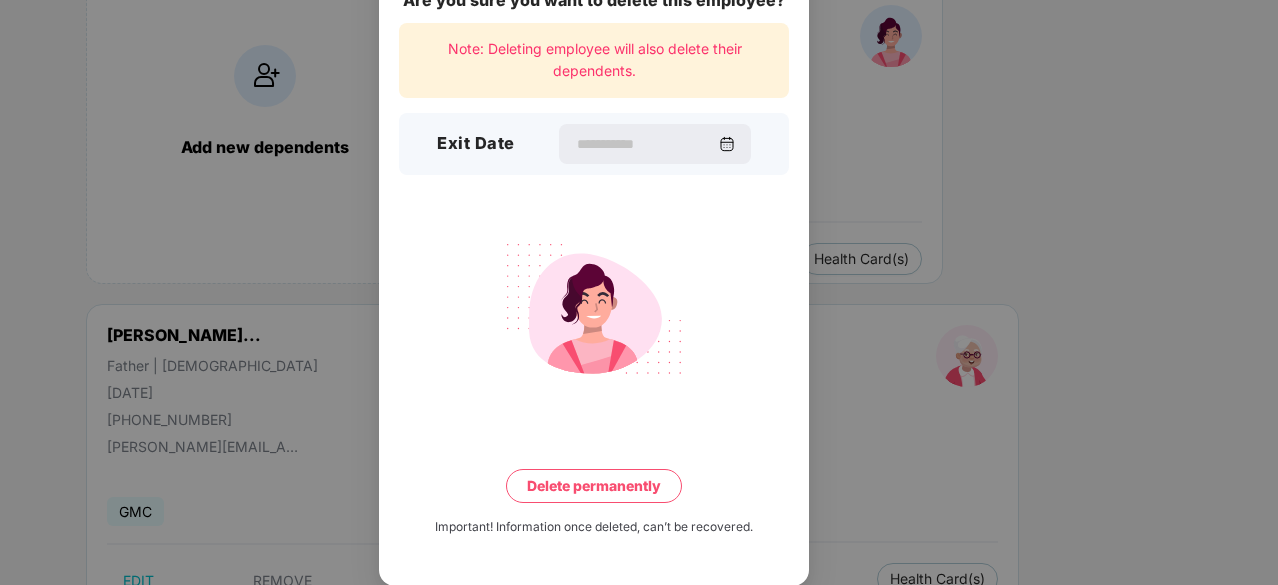 scroll, scrollTop: 0, scrollLeft: 0, axis: both 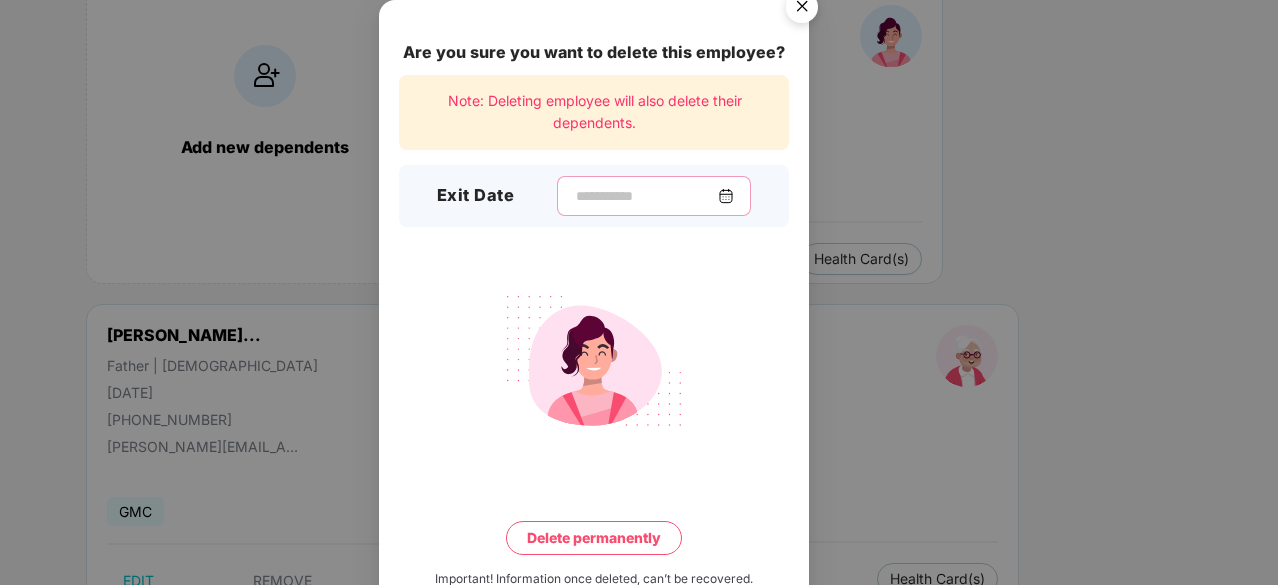 click at bounding box center (646, 196) 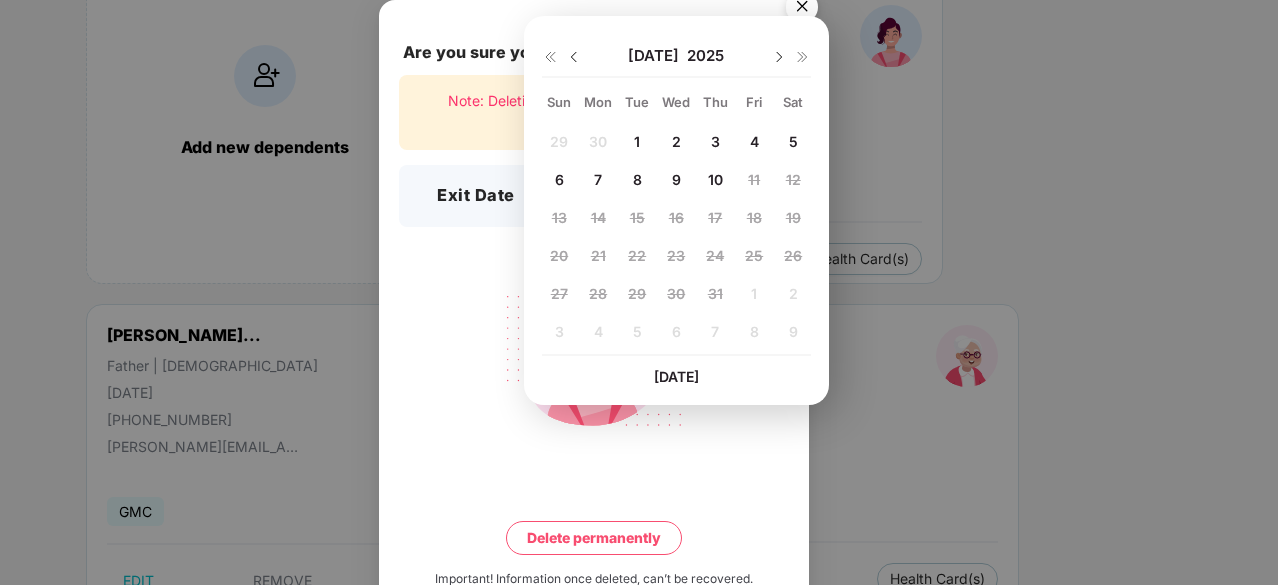 click on "4" at bounding box center (754, 141) 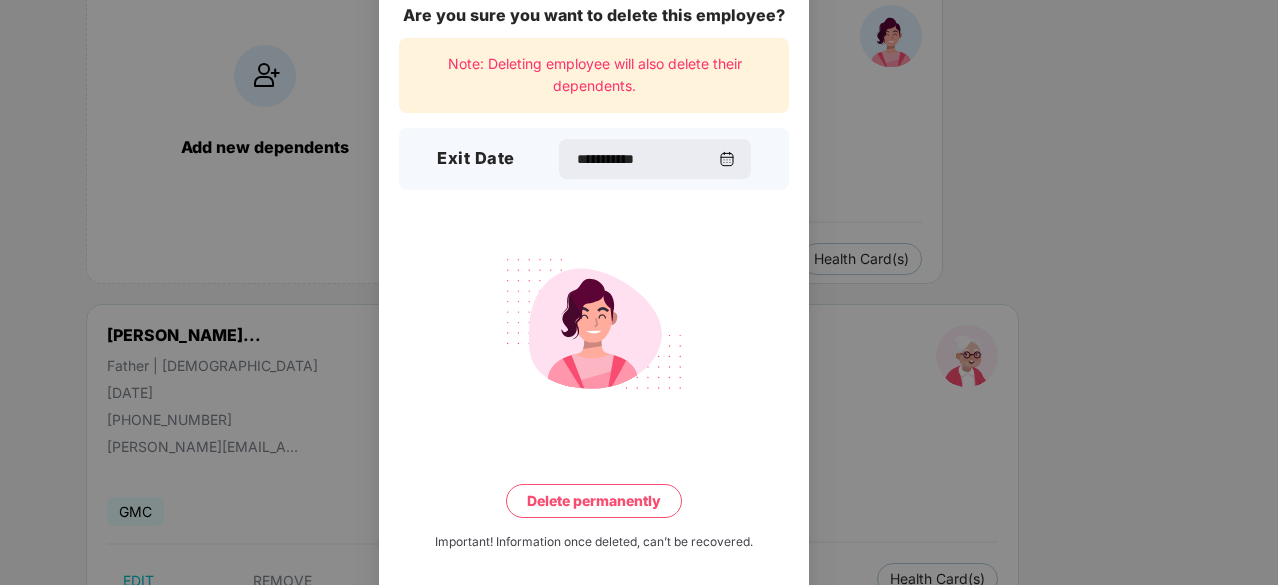 scroll, scrollTop: 52, scrollLeft: 0, axis: vertical 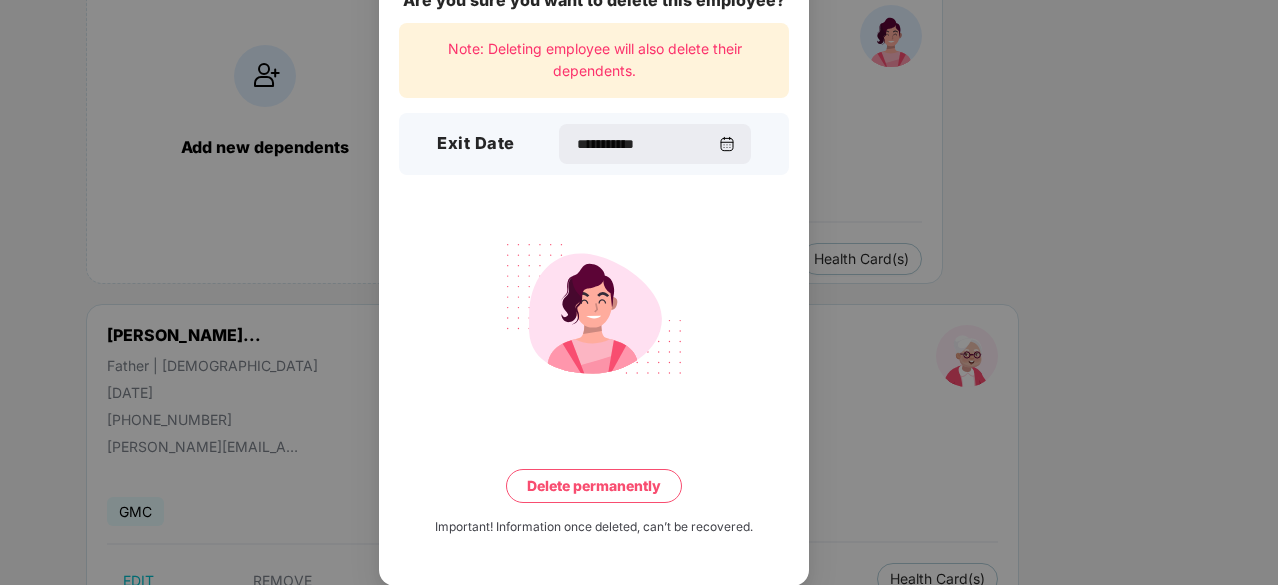 click on "**********" at bounding box center (594, 267) 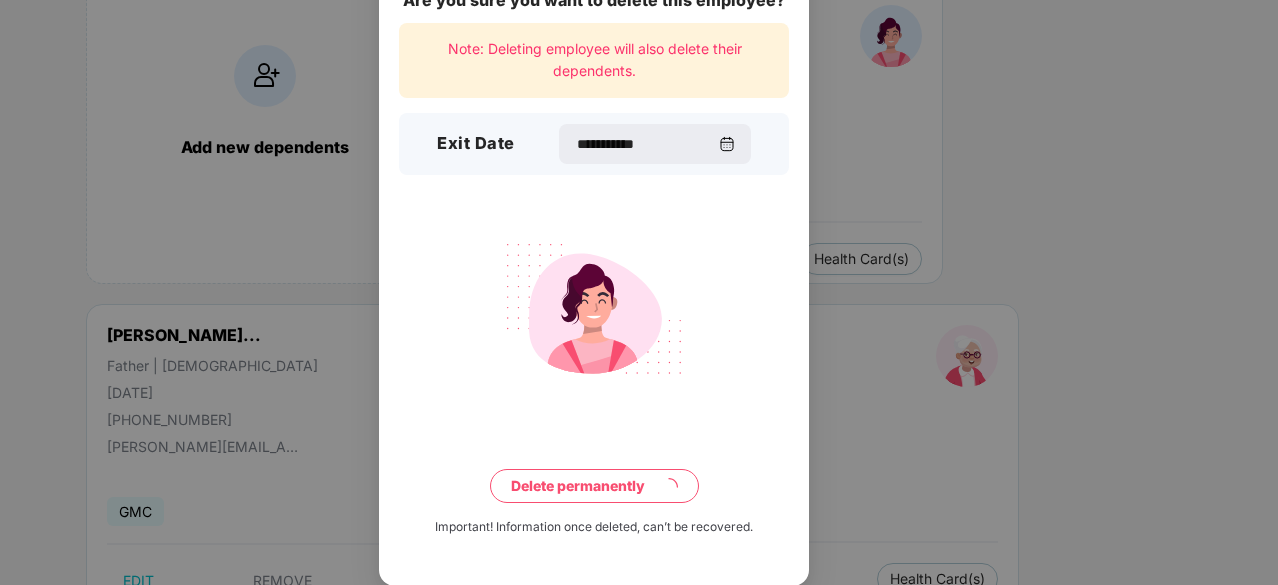 scroll, scrollTop: 0, scrollLeft: 0, axis: both 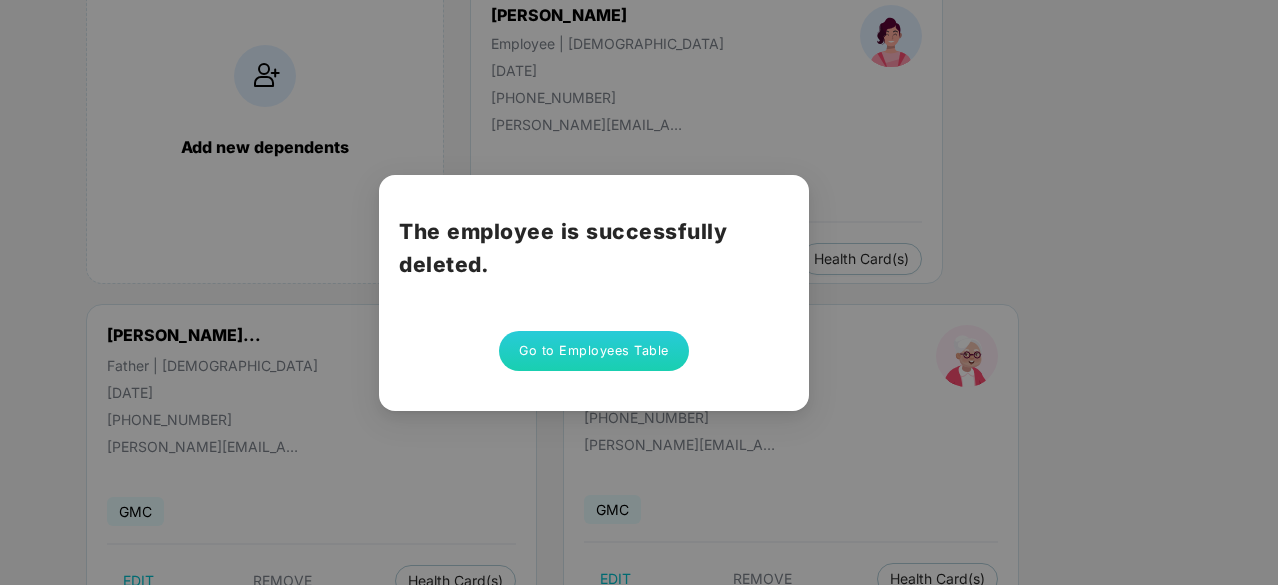 click on "Go to Employees Table" at bounding box center [594, 351] 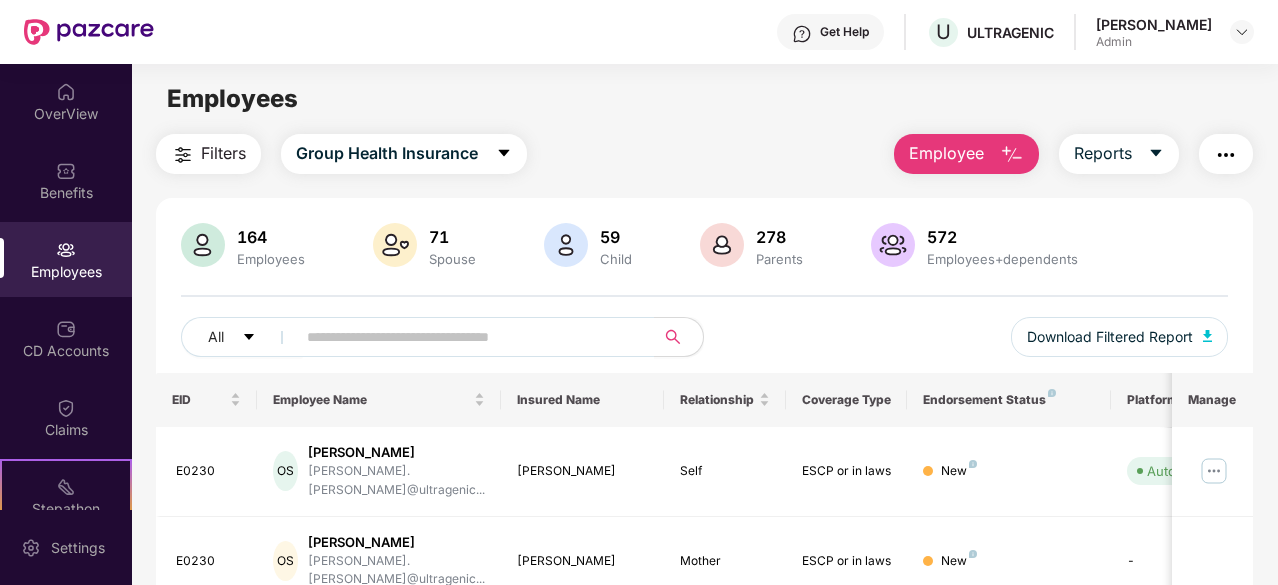 click on "Employee" at bounding box center [946, 153] 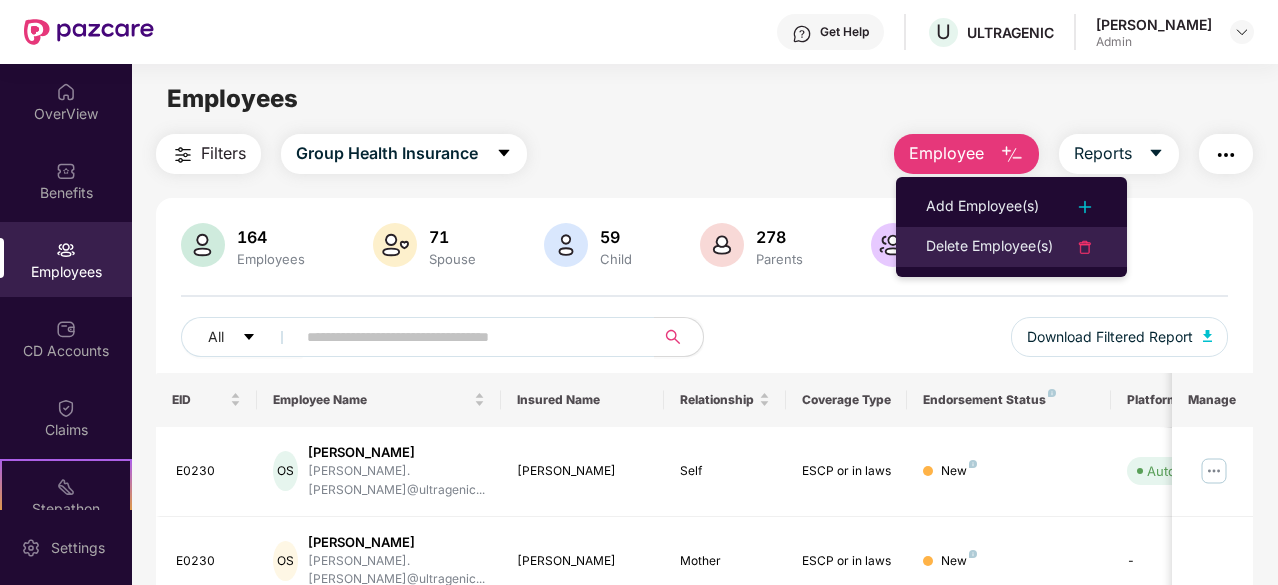 click on "Delete Employee(s)" at bounding box center [989, 247] 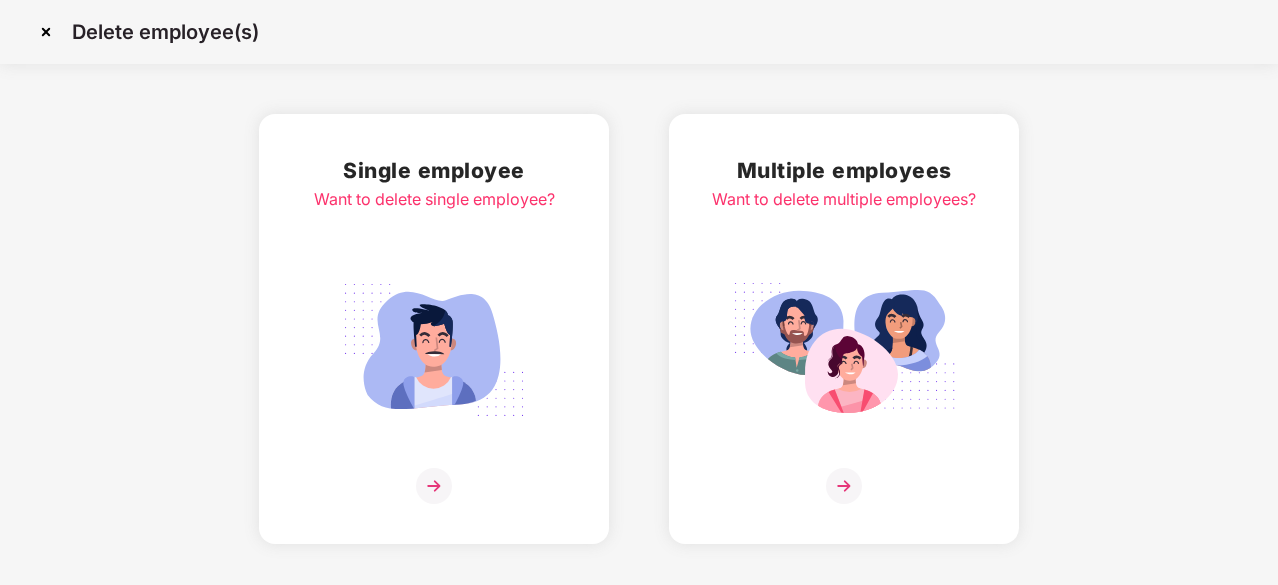 click on "Single employee Want to delete single employee?" at bounding box center (434, 329) 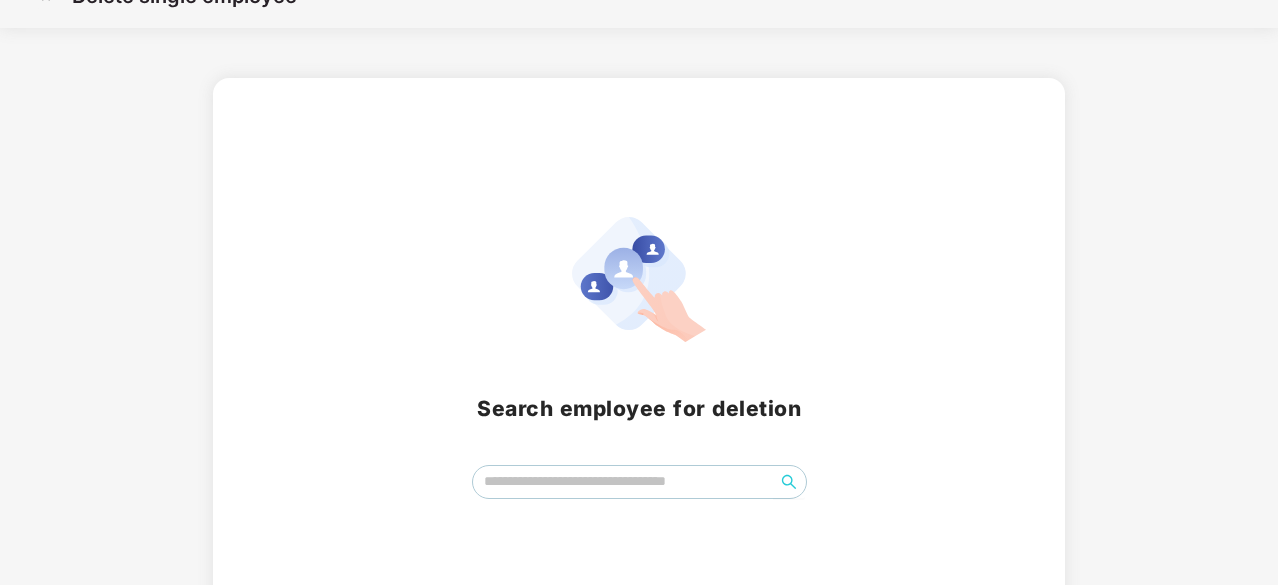 scroll, scrollTop: 88, scrollLeft: 0, axis: vertical 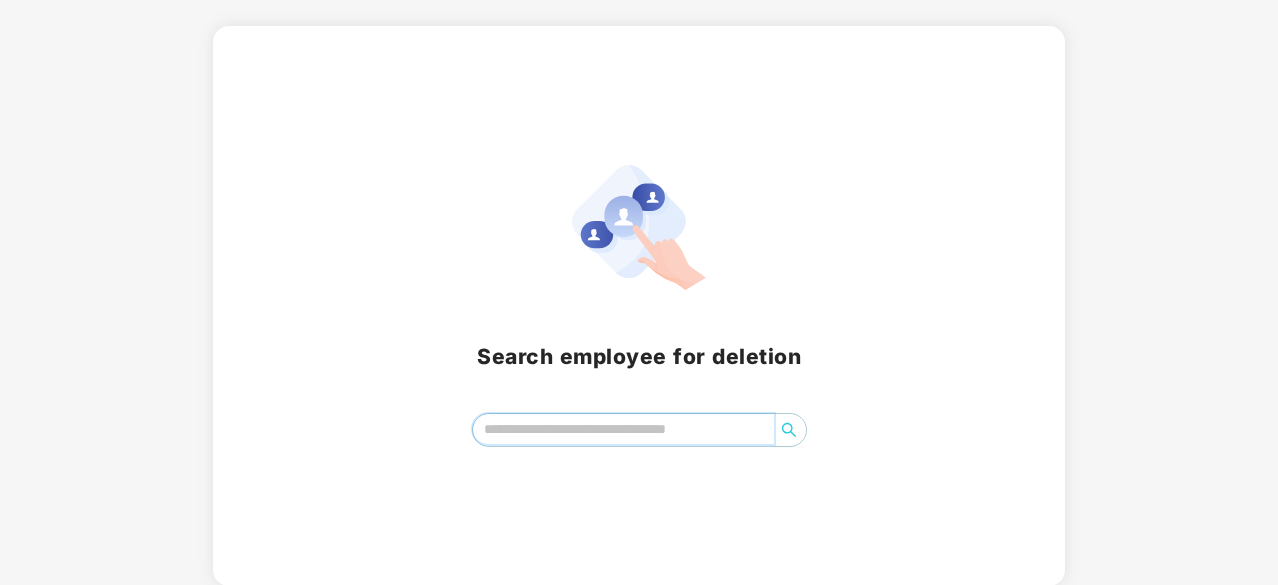 click at bounding box center [623, 429] 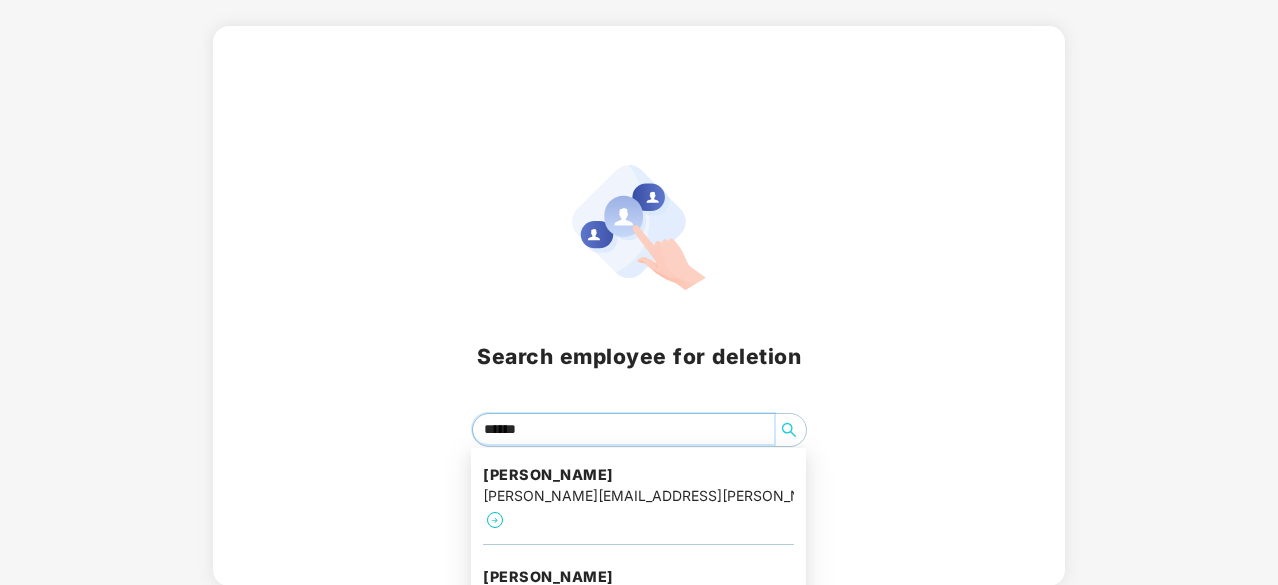 type on "*******" 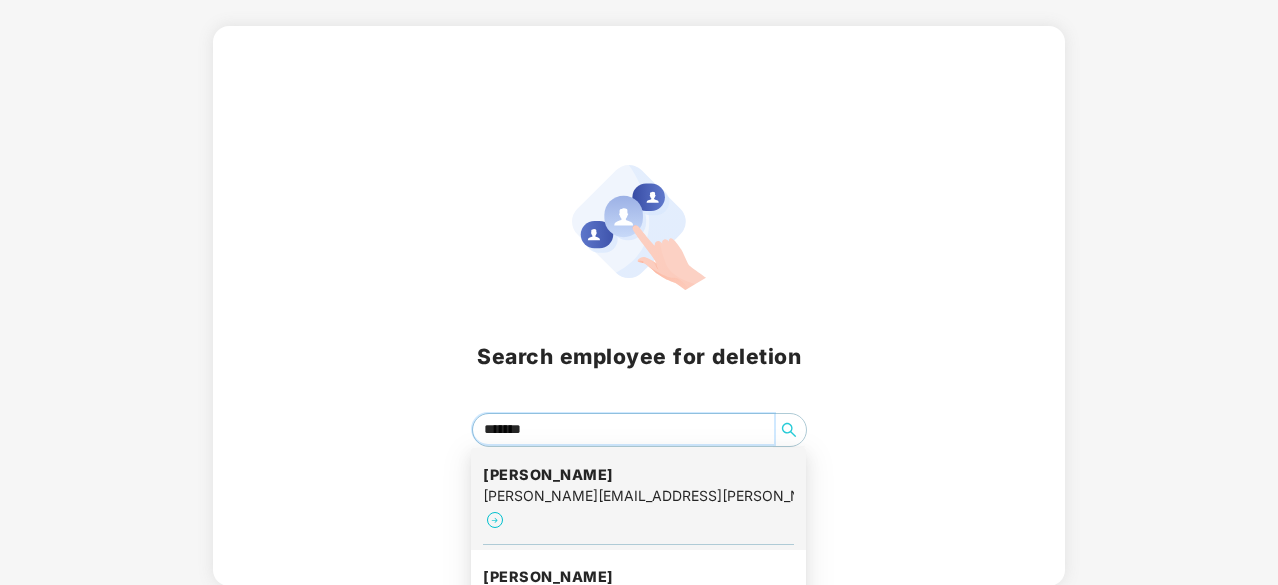 click on "[PERSON_NAME]" at bounding box center [638, 475] 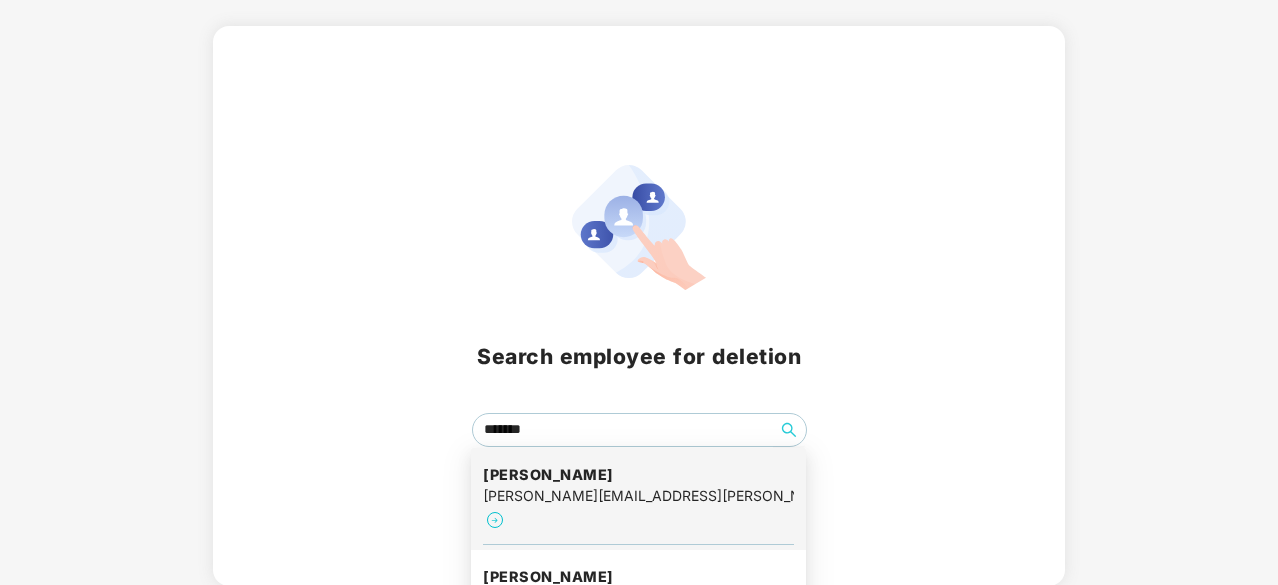 scroll, scrollTop: 0, scrollLeft: 0, axis: both 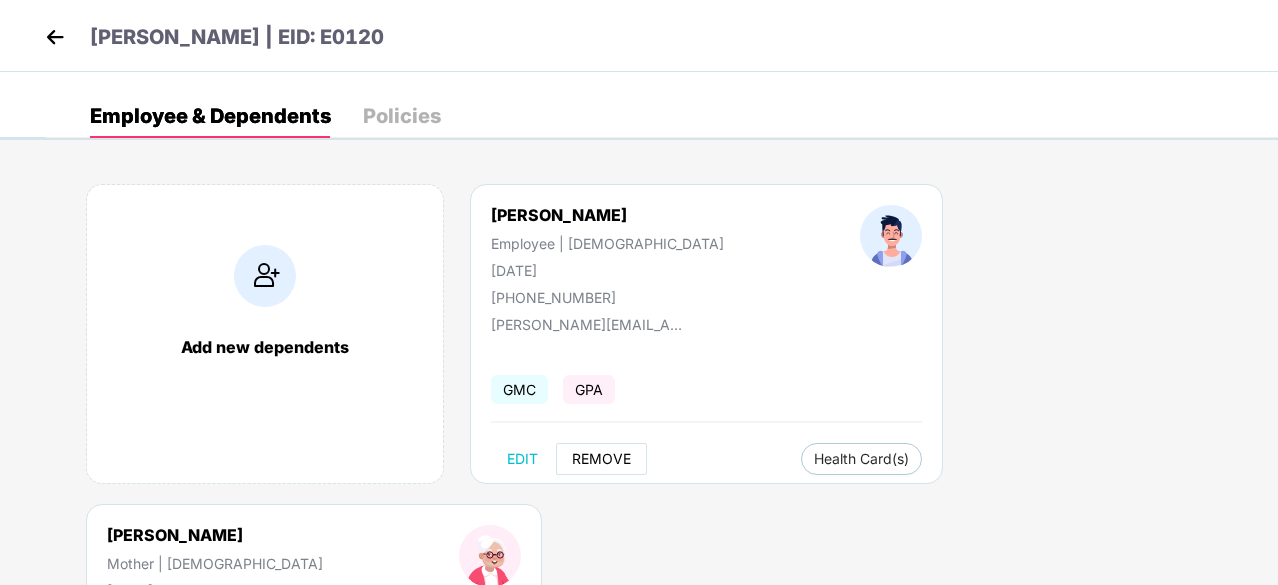 click on "REMOVE" at bounding box center [601, 459] 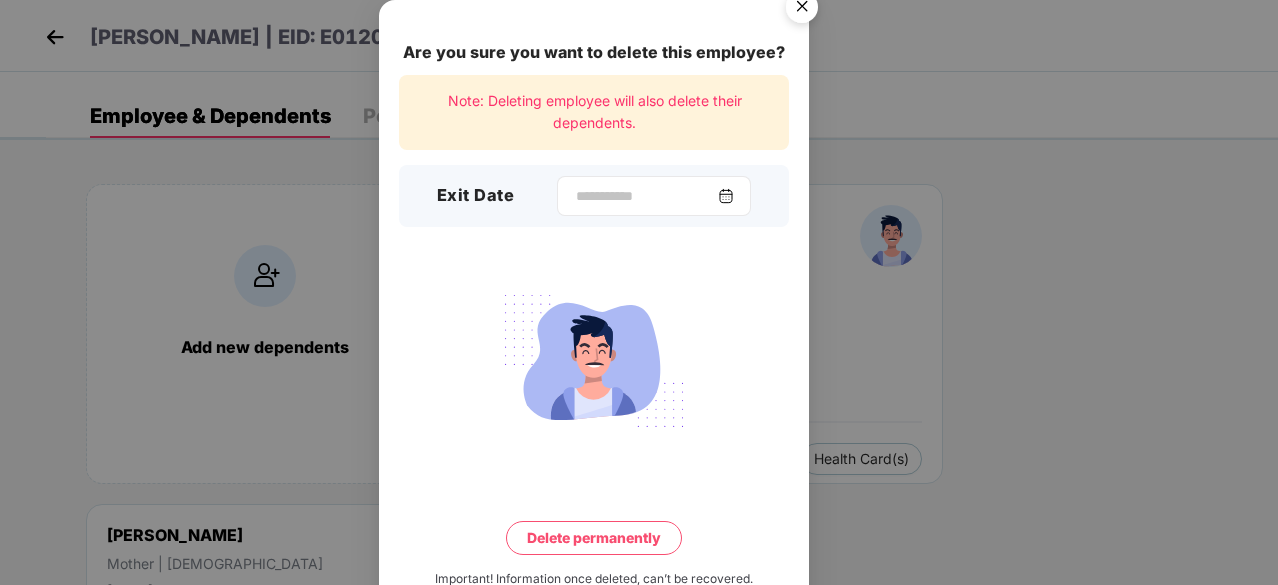click at bounding box center [654, 196] 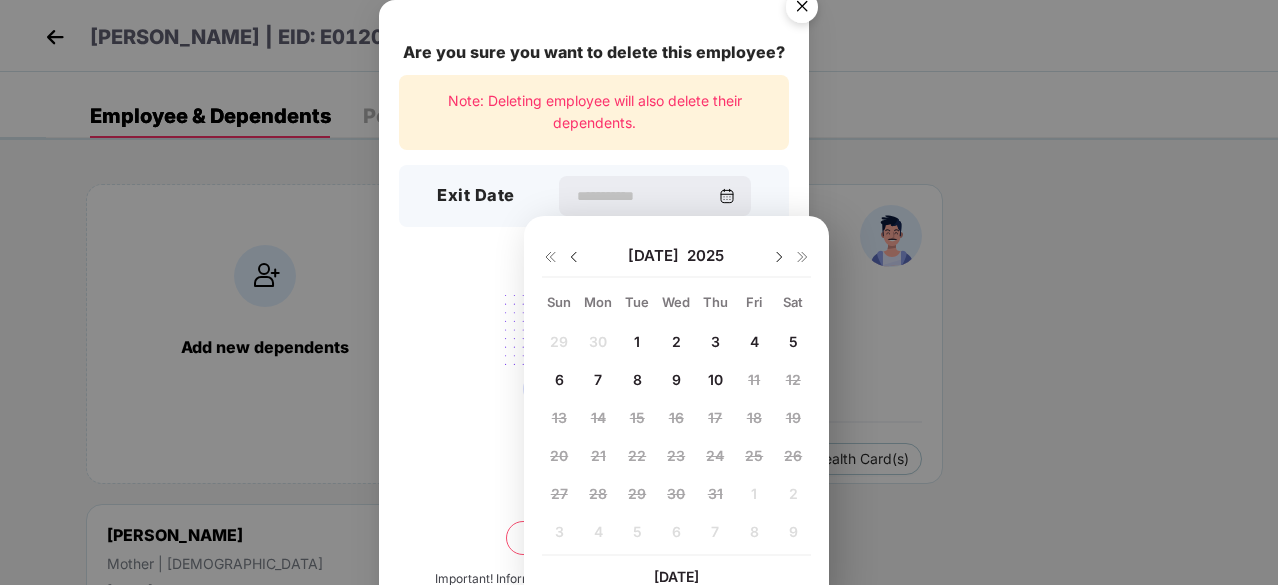 click on "4" at bounding box center (754, 341) 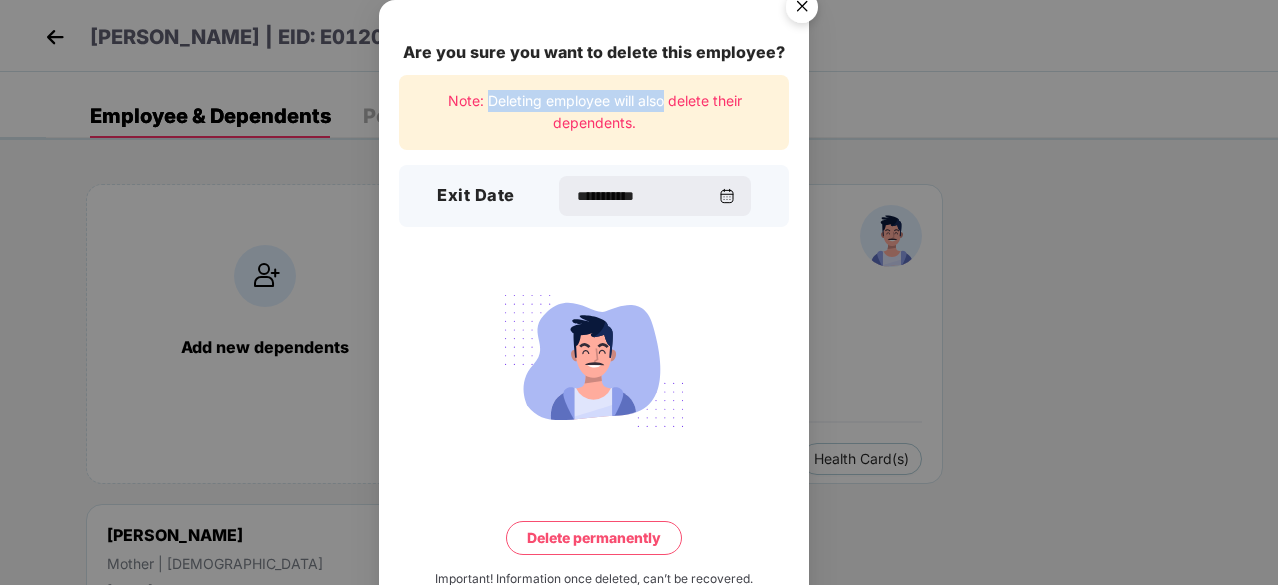 drag, startPoint x: 487, startPoint y: 100, endPoint x: 664, endPoint y: 105, distance: 177.0706 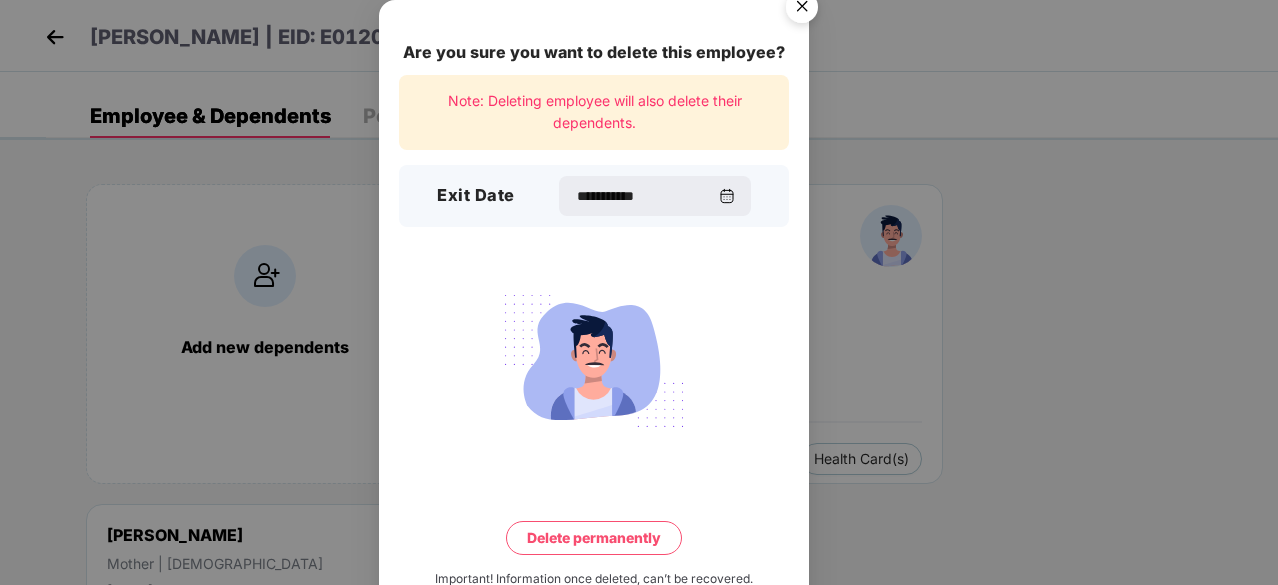 click on "**********" at bounding box center (594, 319) 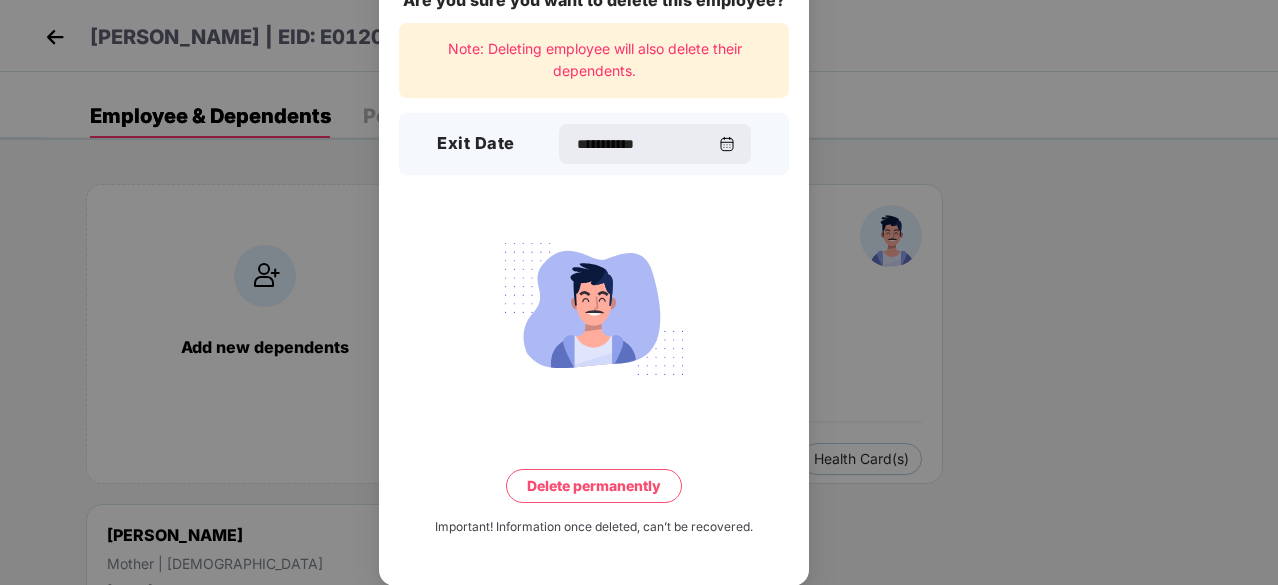 click on "Delete permanently" at bounding box center (594, 486) 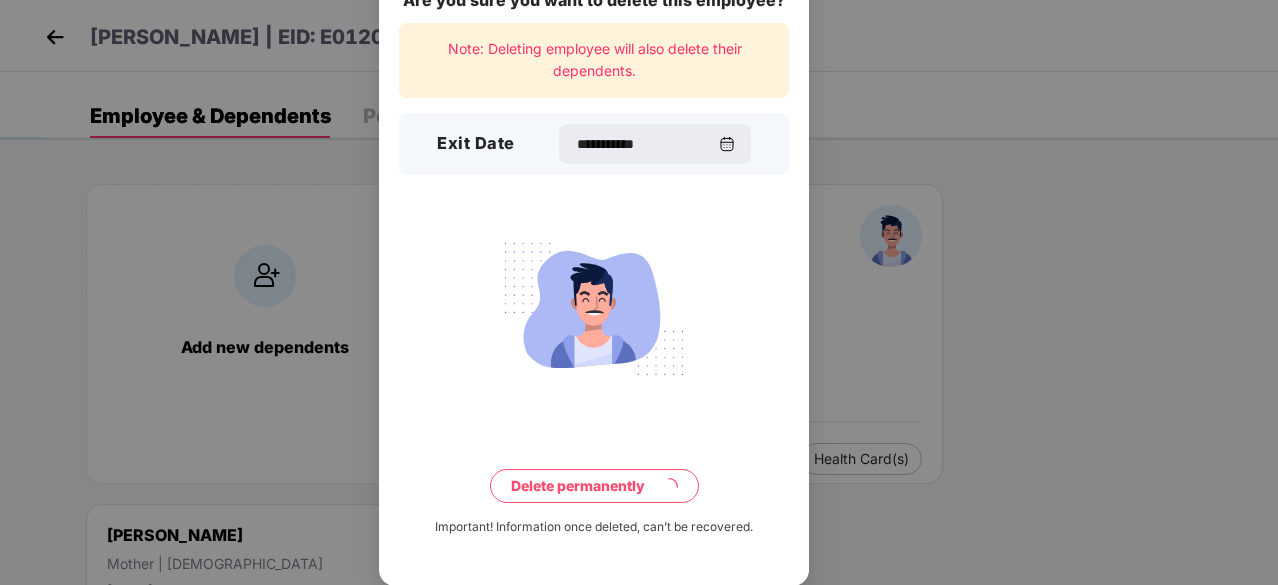 scroll, scrollTop: 0, scrollLeft: 0, axis: both 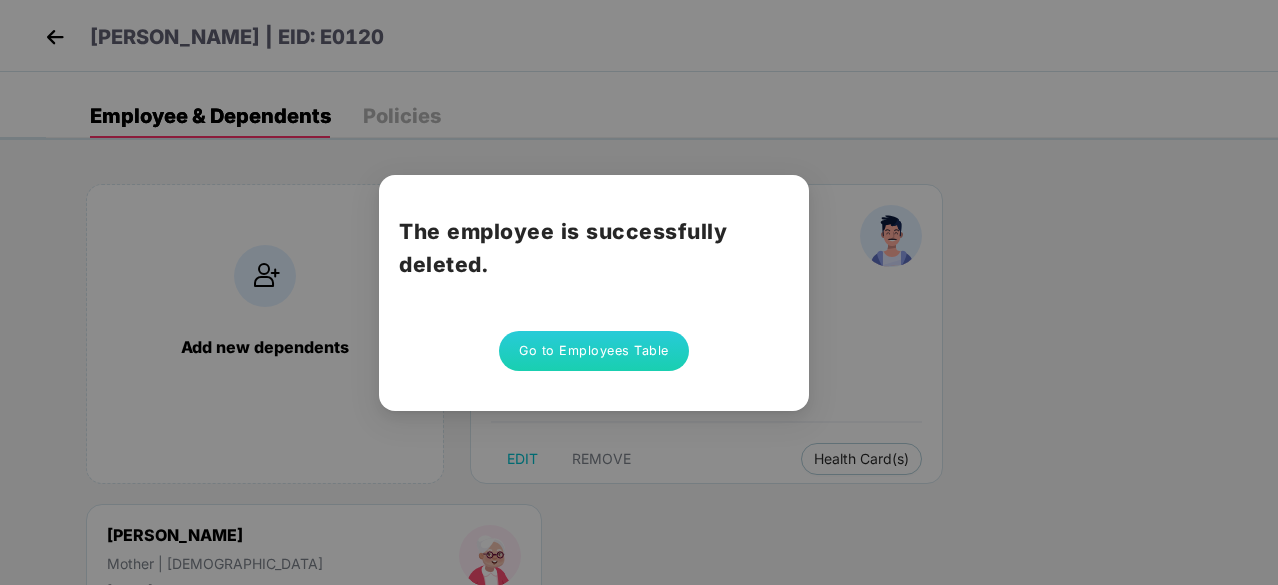 click on "Go to Employees Table" at bounding box center (594, 351) 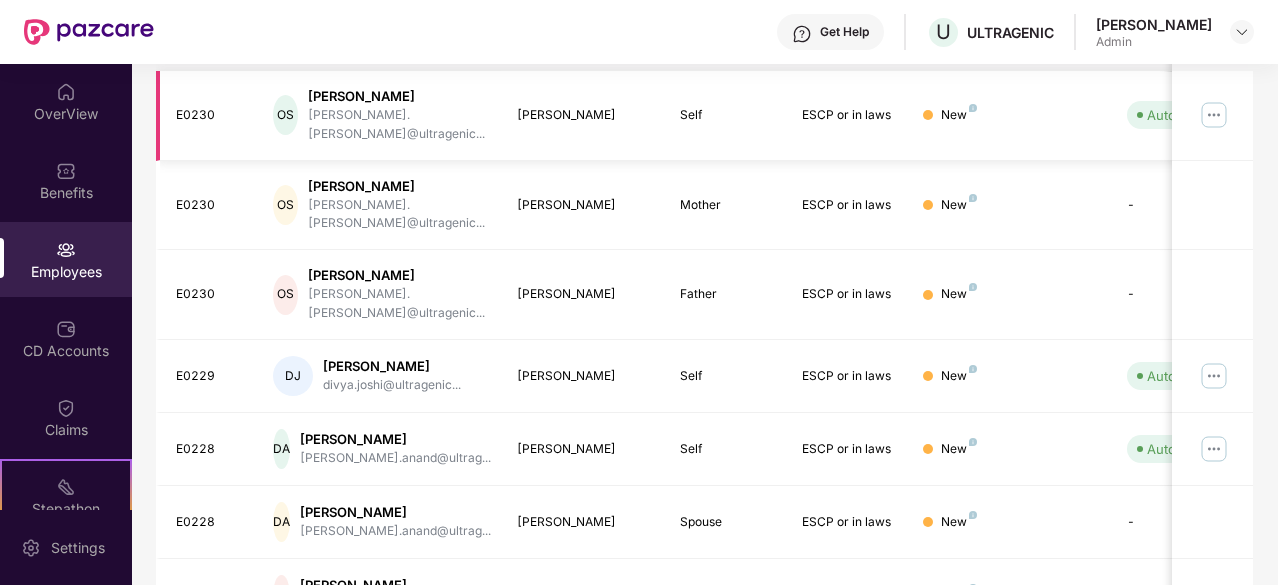 scroll, scrollTop: 0, scrollLeft: 0, axis: both 